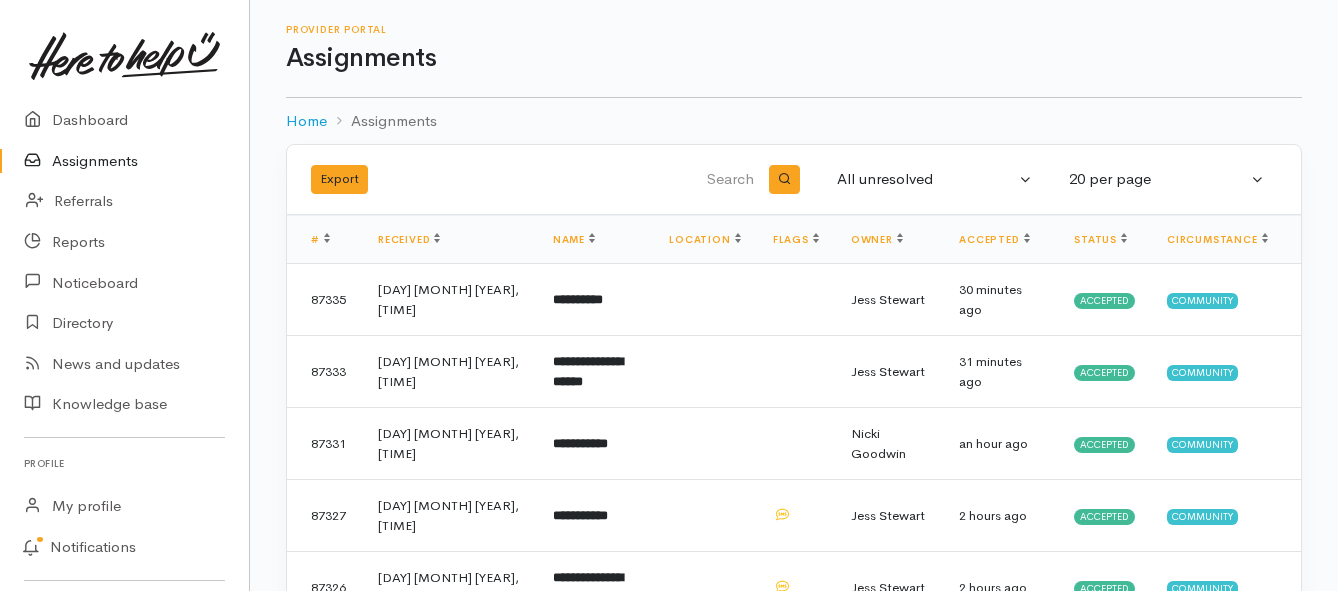 scroll, scrollTop: 0, scrollLeft: 0, axis: both 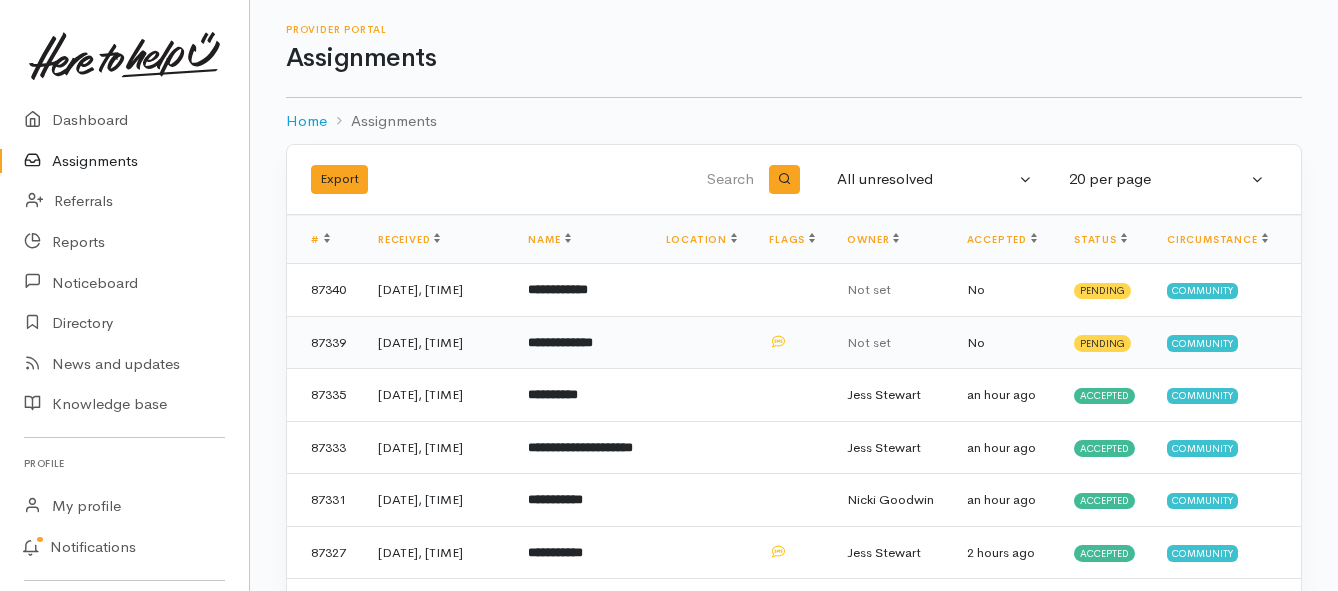 click on "**********" at bounding box center [560, 342] 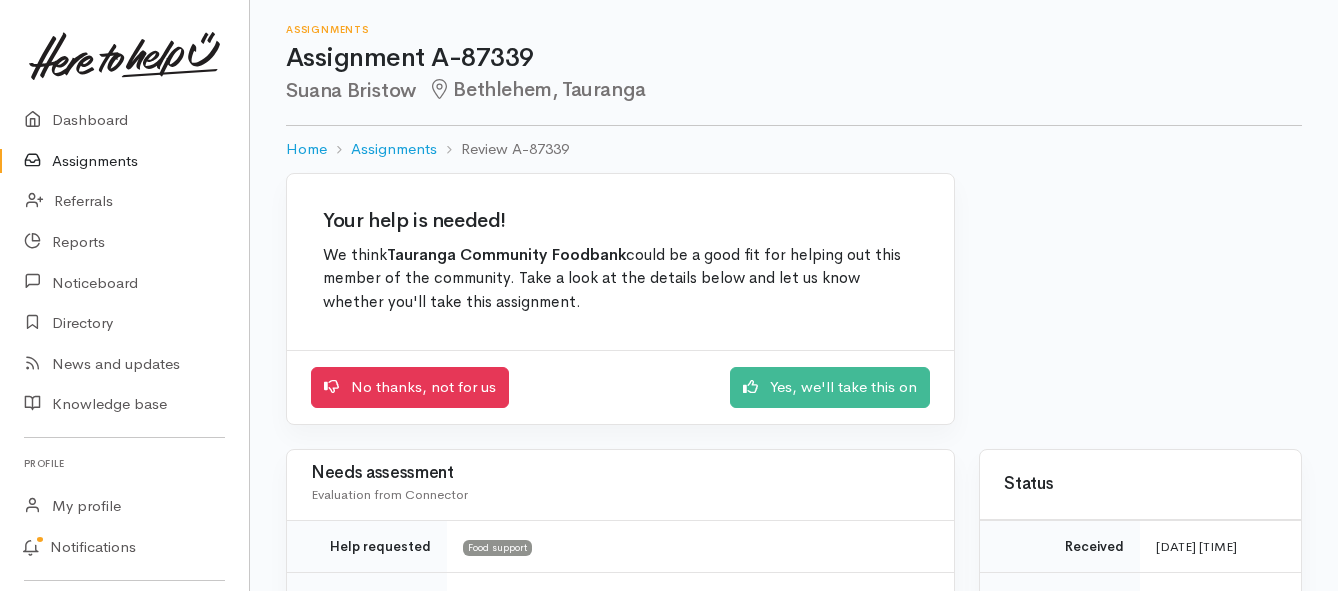scroll, scrollTop: 0, scrollLeft: 0, axis: both 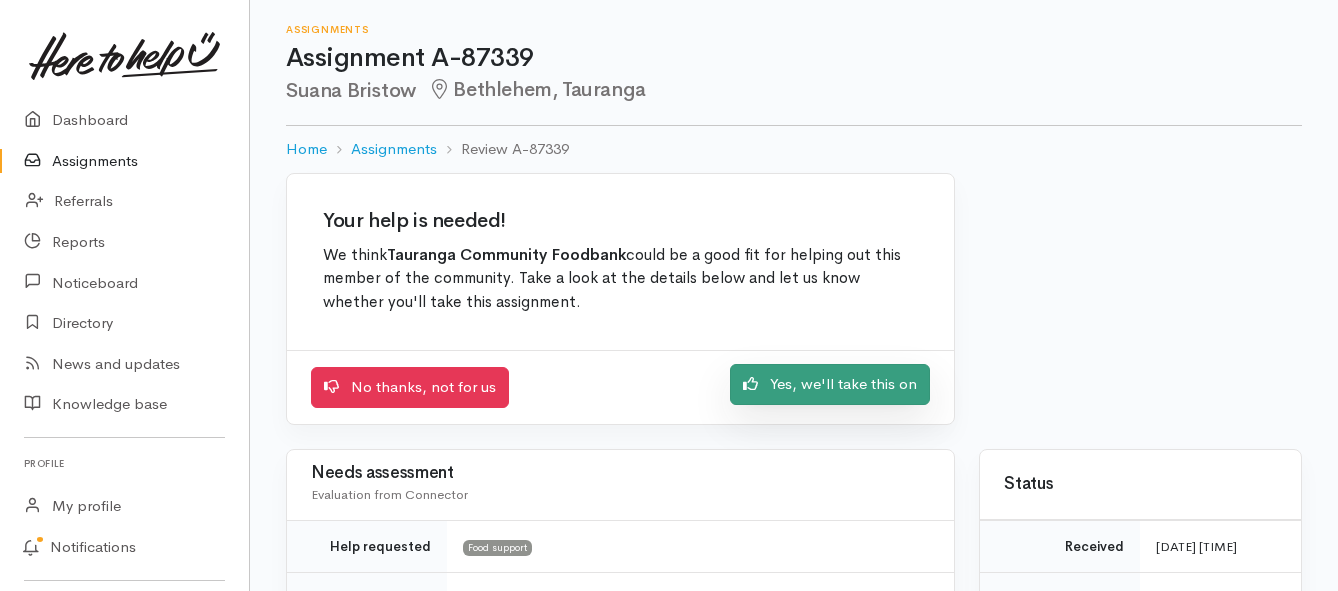 click on "Yes, we'll take this on" at bounding box center [830, 384] 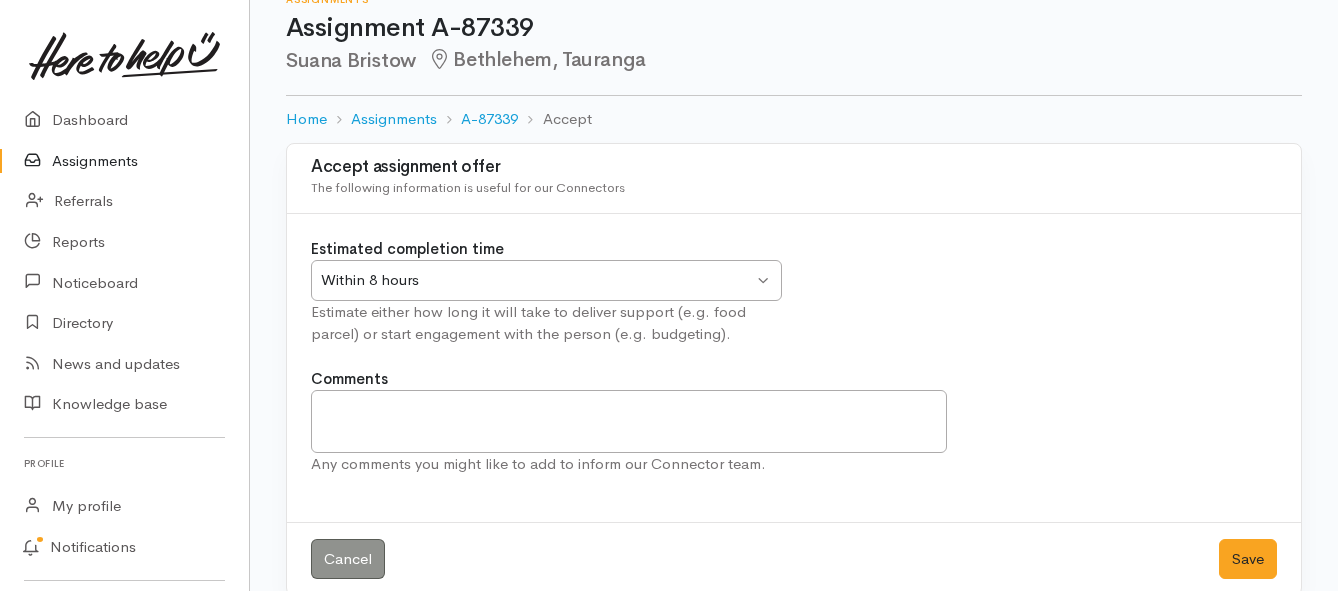scroll, scrollTop: 59, scrollLeft: 0, axis: vertical 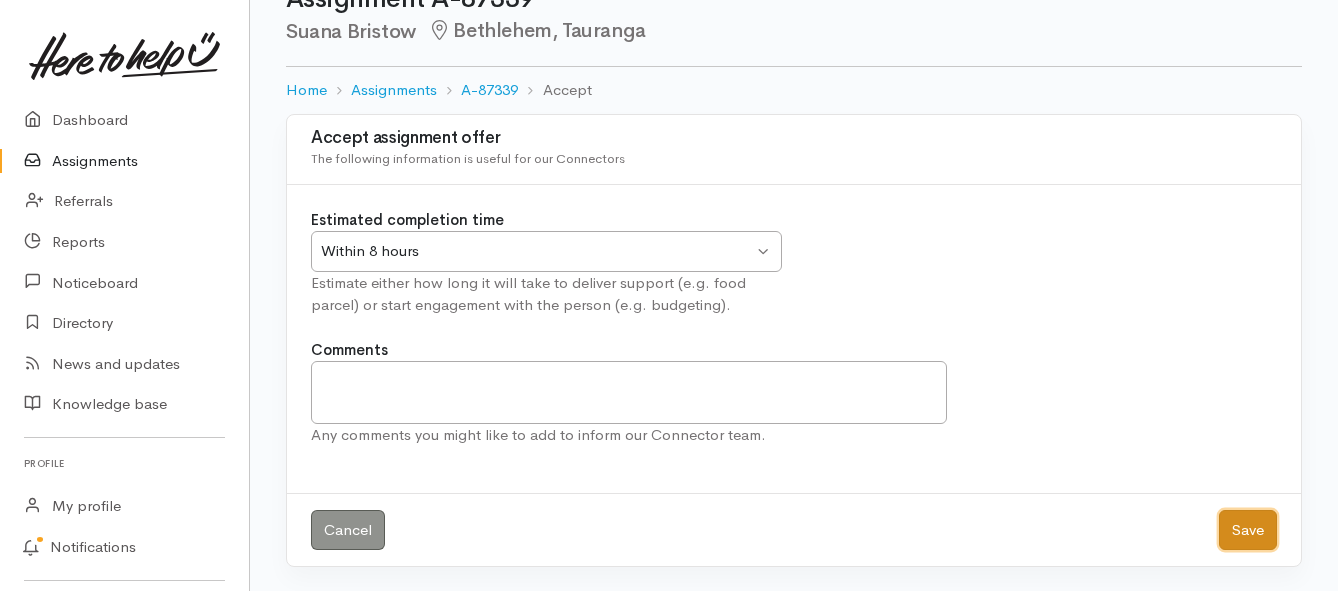click on "Save" at bounding box center [1248, 530] 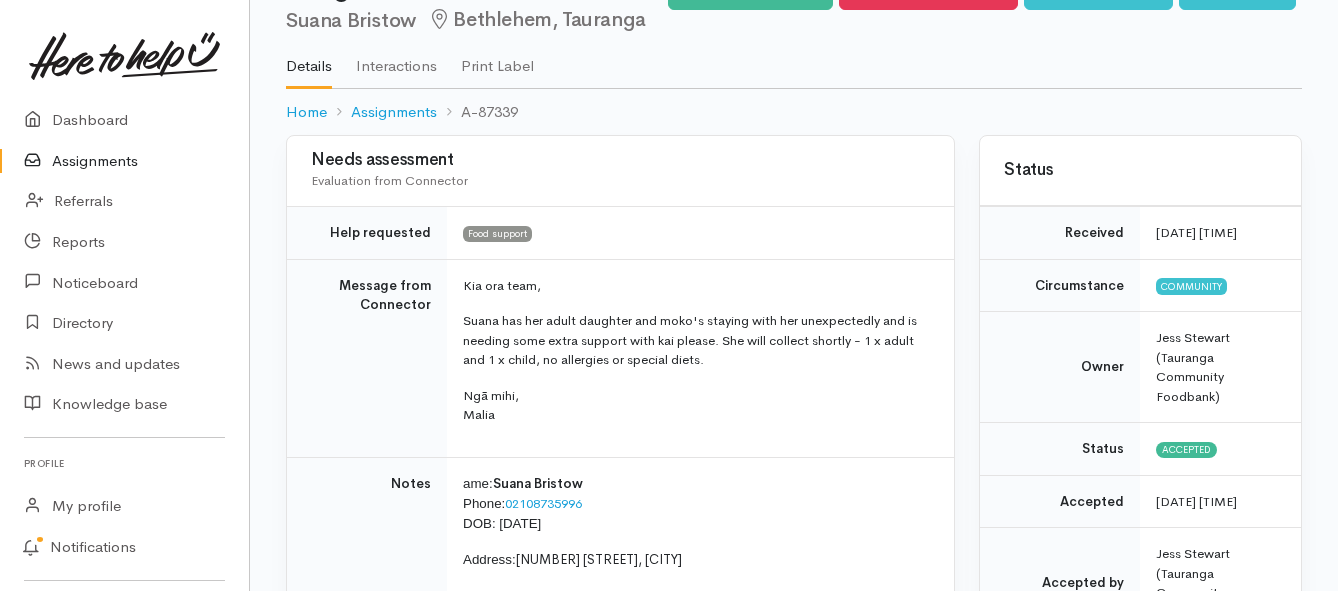 scroll, scrollTop: 100, scrollLeft: 0, axis: vertical 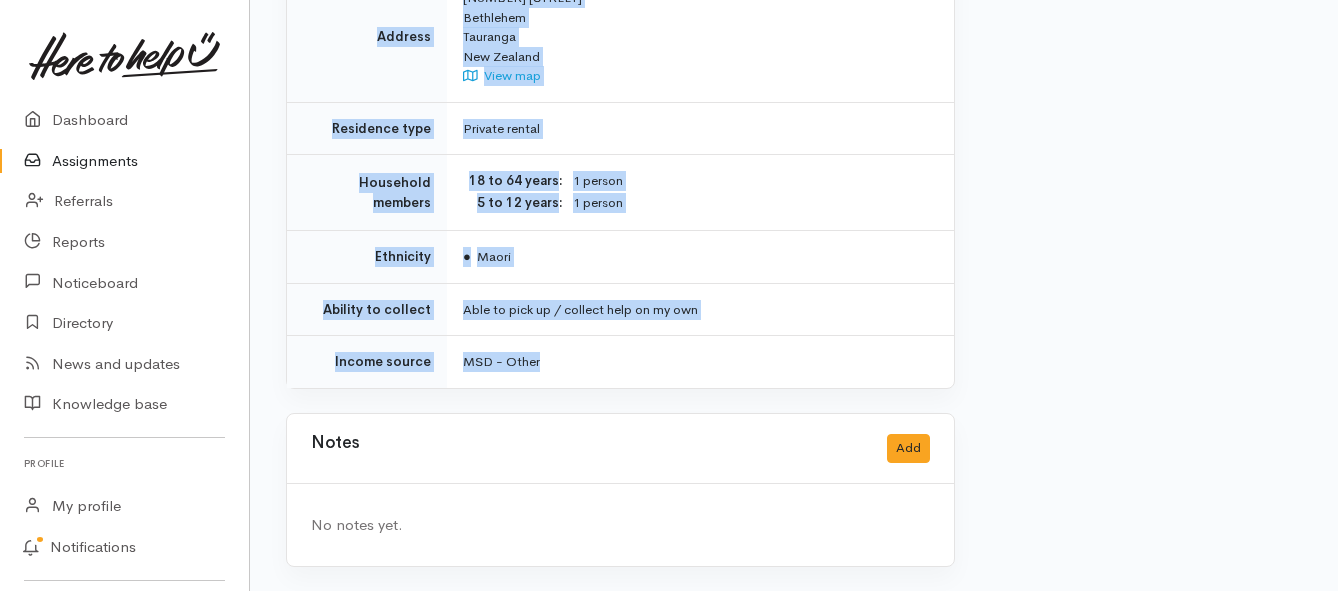 drag, startPoint x: 470, startPoint y: 276, endPoint x: 605, endPoint y: 377, distance: 168.60011 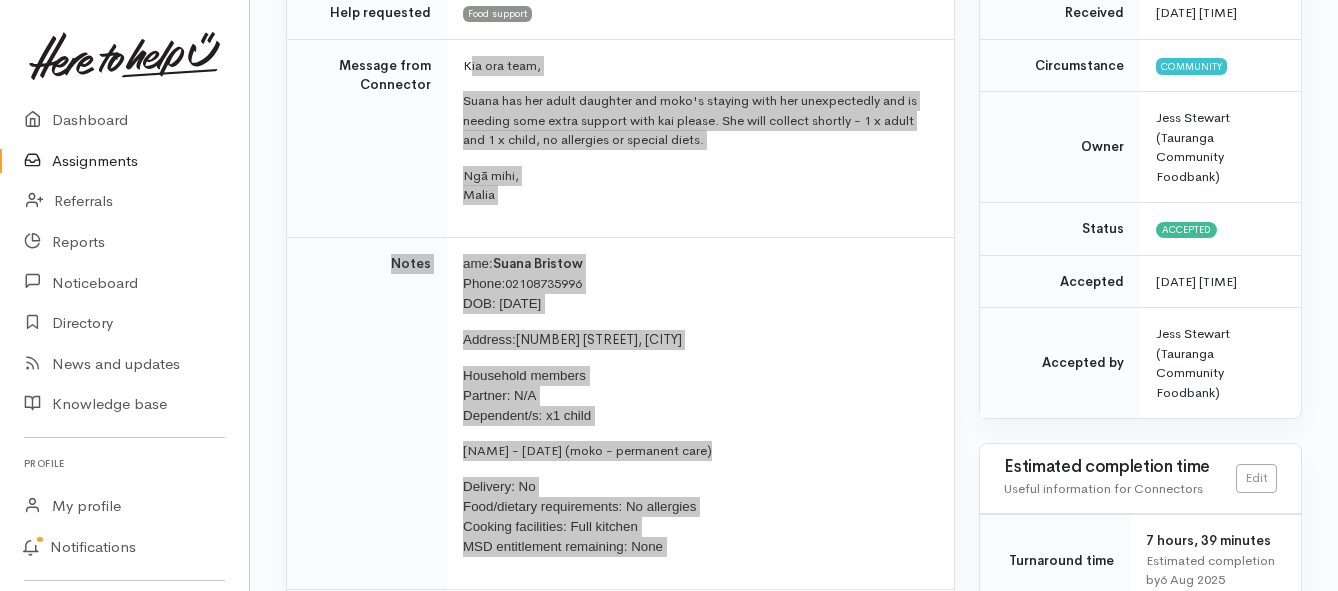 scroll, scrollTop: 190, scrollLeft: 0, axis: vertical 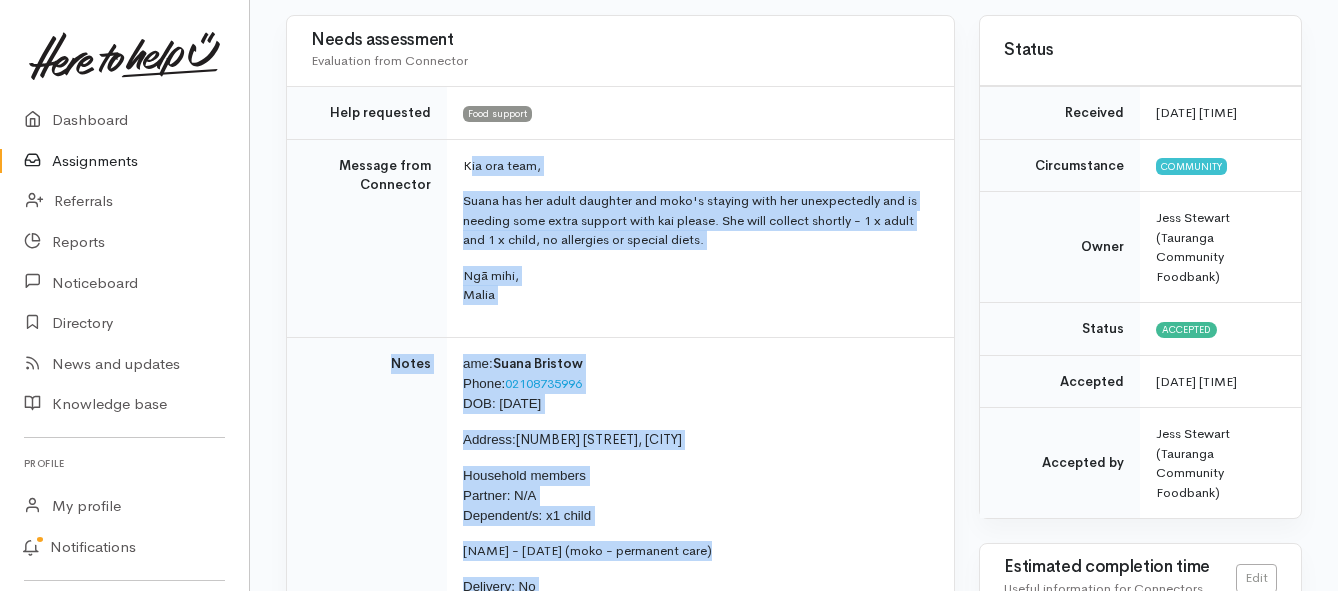 click on "Assignments" at bounding box center [124, 161] 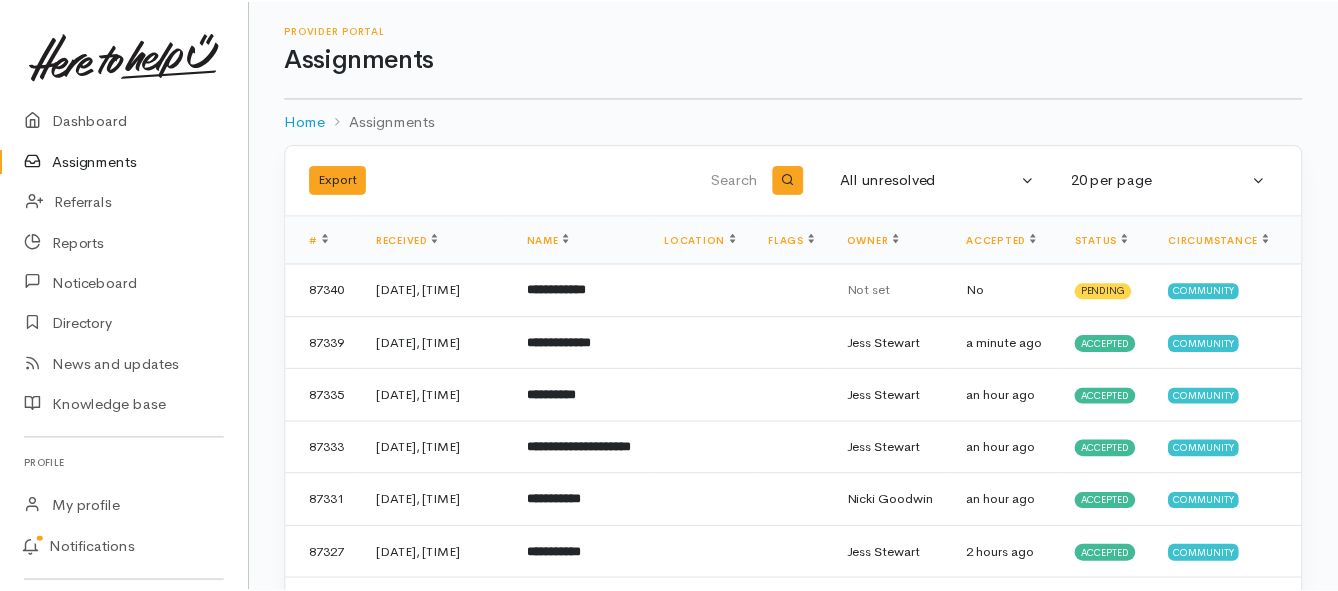scroll, scrollTop: 0, scrollLeft: 0, axis: both 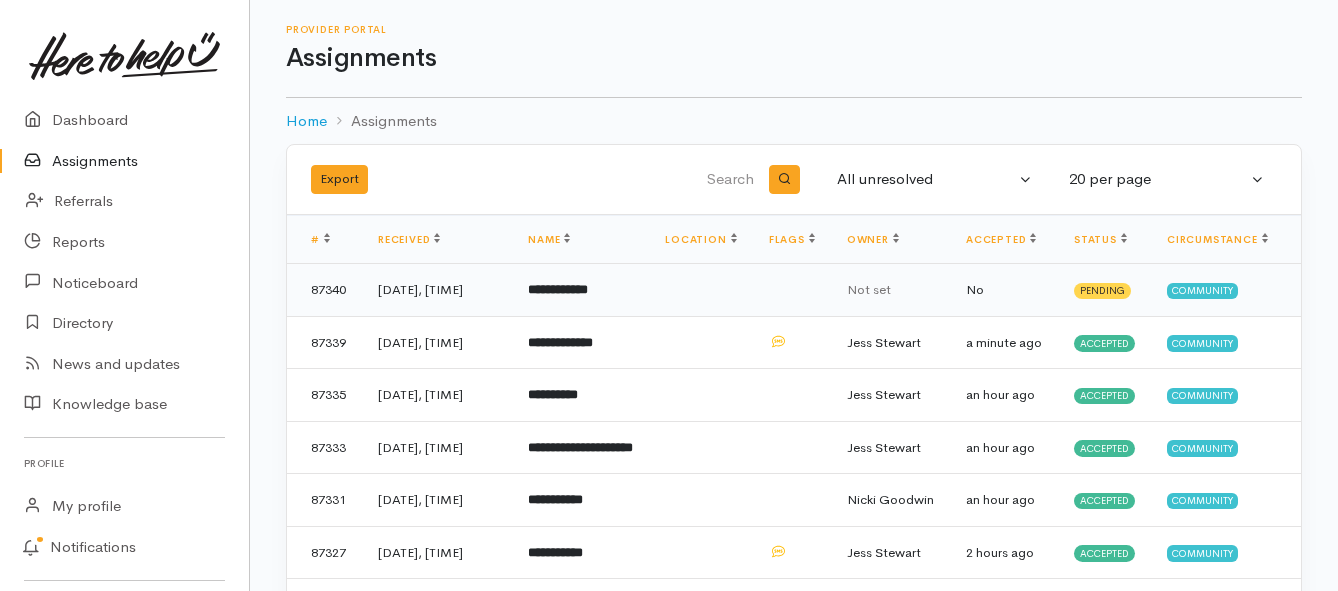 click on "**********" at bounding box center [558, 289] 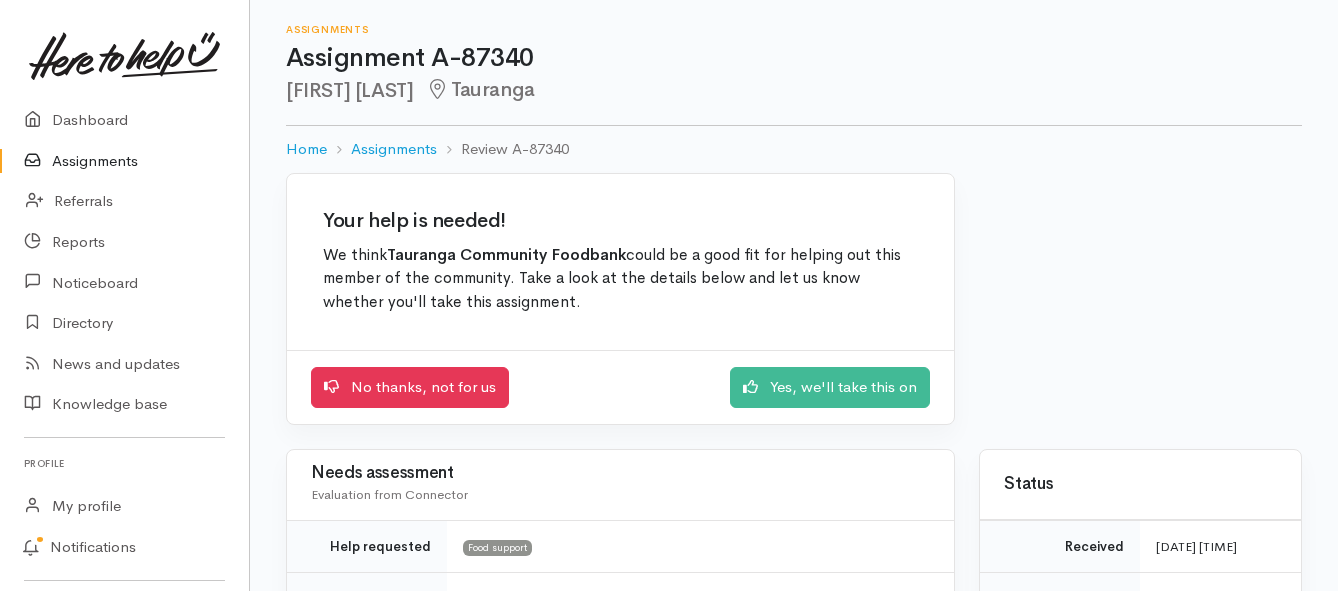 scroll, scrollTop: 0, scrollLeft: 0, axis: both 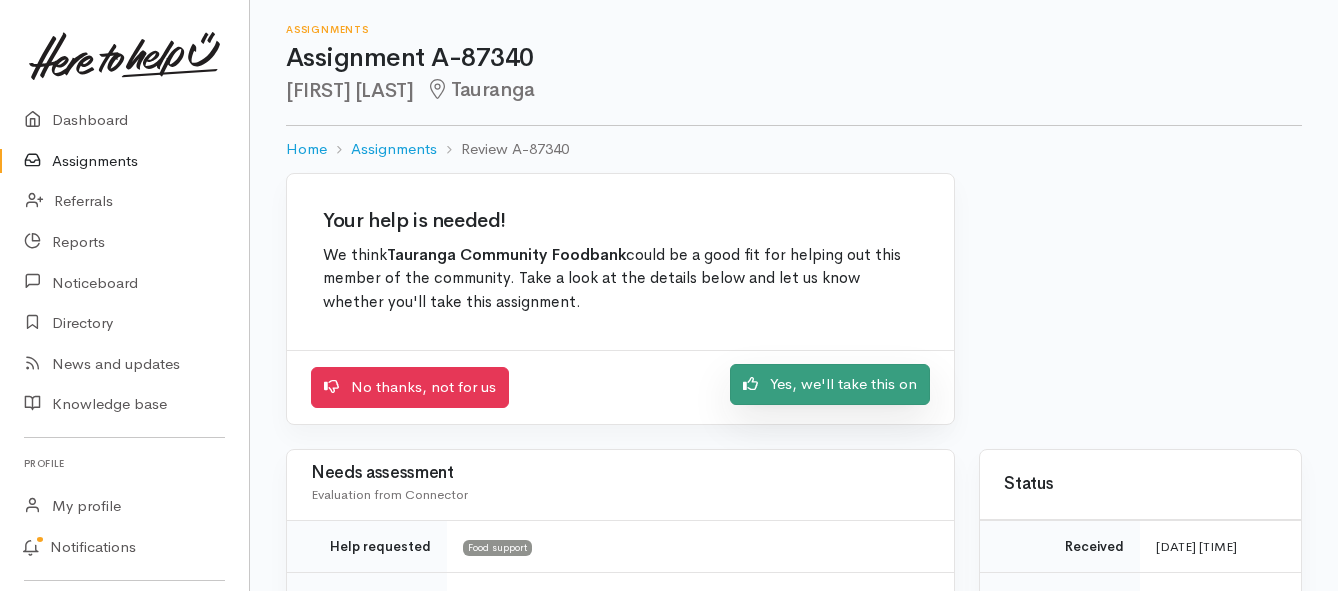 click on "Yes, we'll take this on" at bounding box center [830, 384] 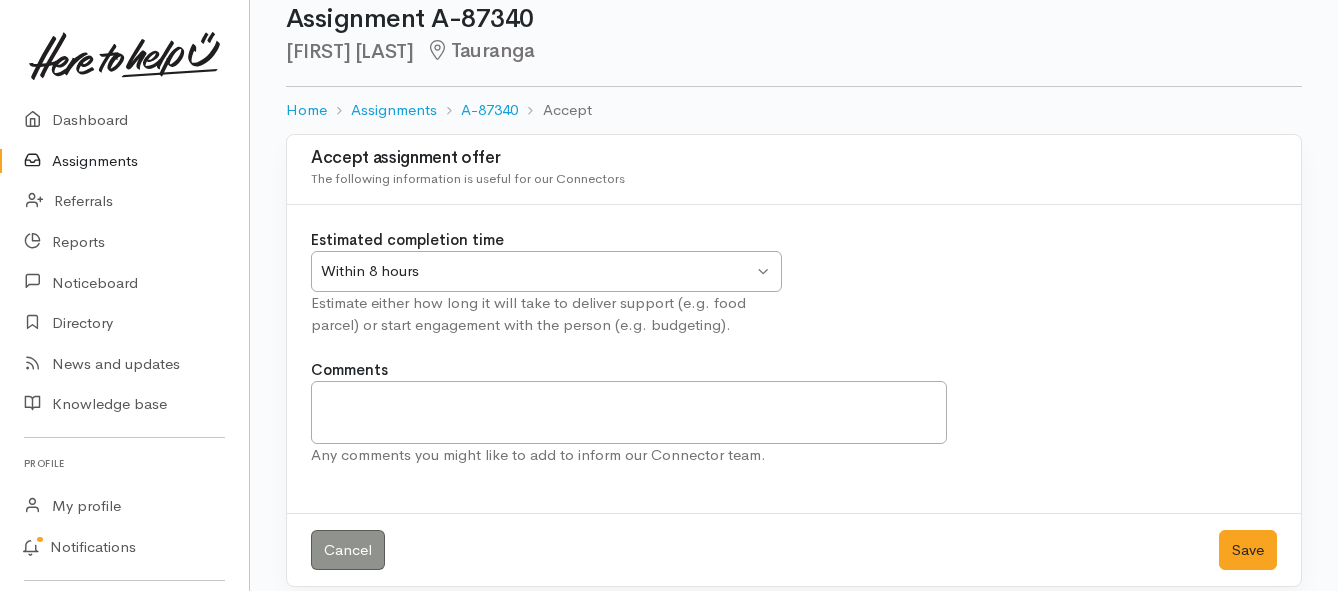 scroll, scrollTop: 59, scrollLeft: 0, axis: vertical 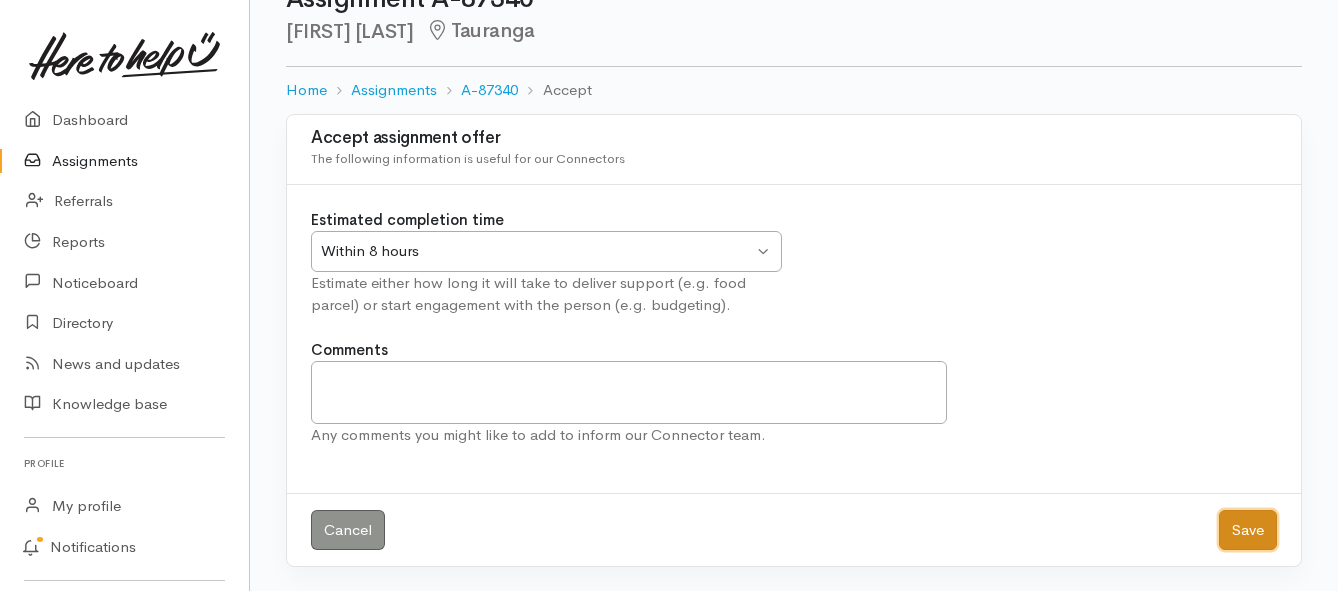 drag, startPoint x: 1244, startPoint y: 536, endPoint x: 1210, endPoint y: 518, distance: 38.470768 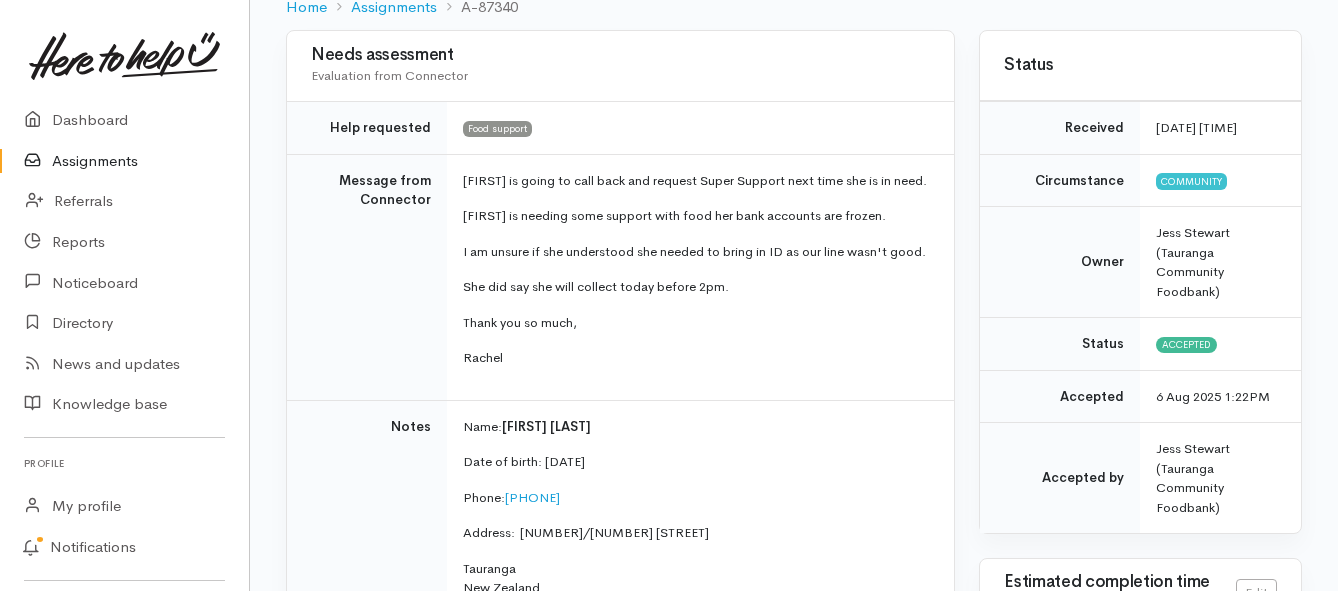 scroll, scrollTop: 300, scrollLeft: 0, axis: vertical 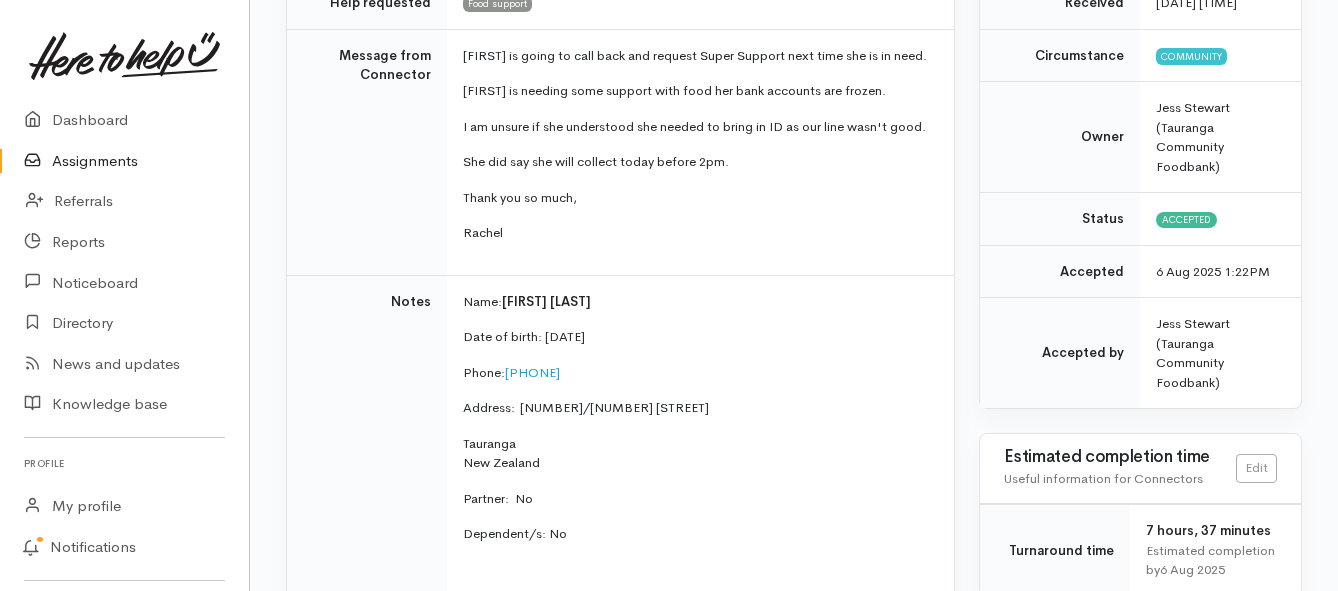drag, startPoint x: 509, startPoint y: 370, endPoint x: 592, endPoint y: 366, distance: 83.09633 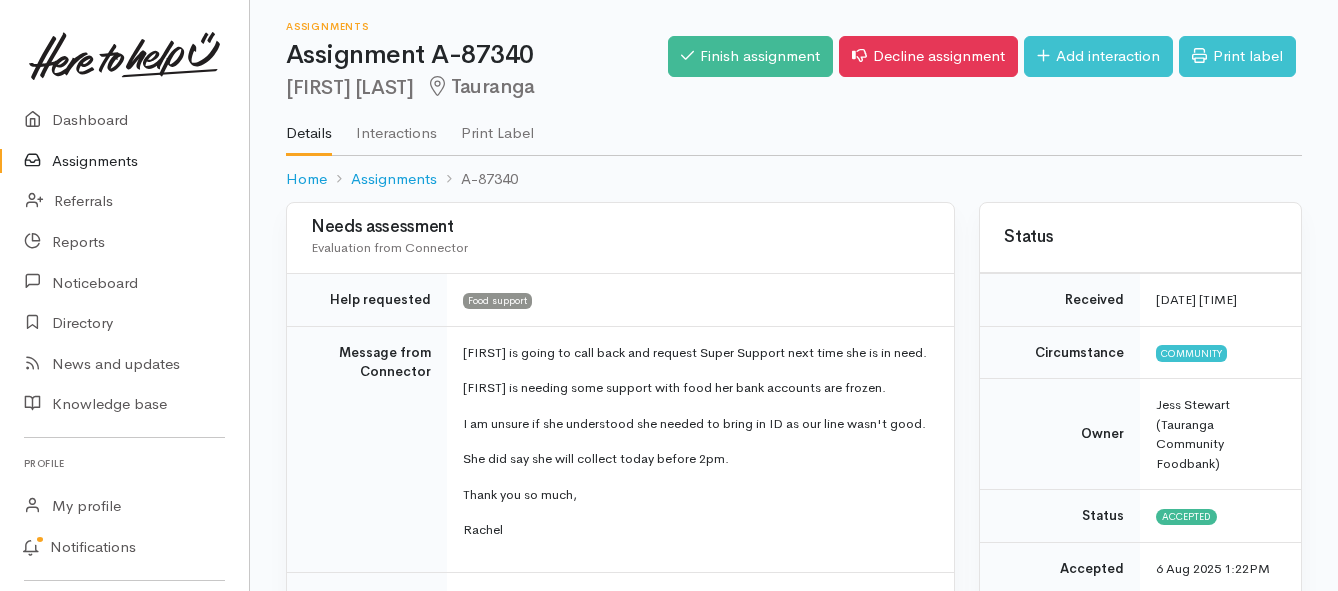 scroll, scrollTop: 0, scrollLeft: 0, axis: both 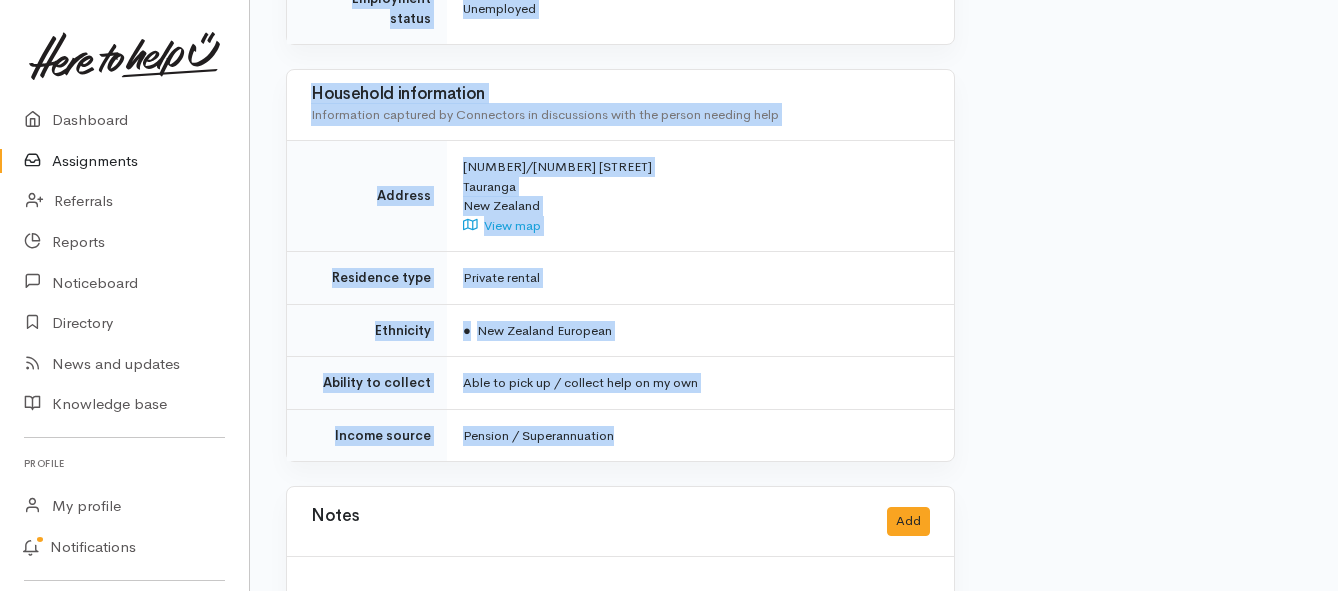drag, startPoint x: 463, startPoint y: 363, endPoint x: 651, endPoint y: 425, distance: 197.9596 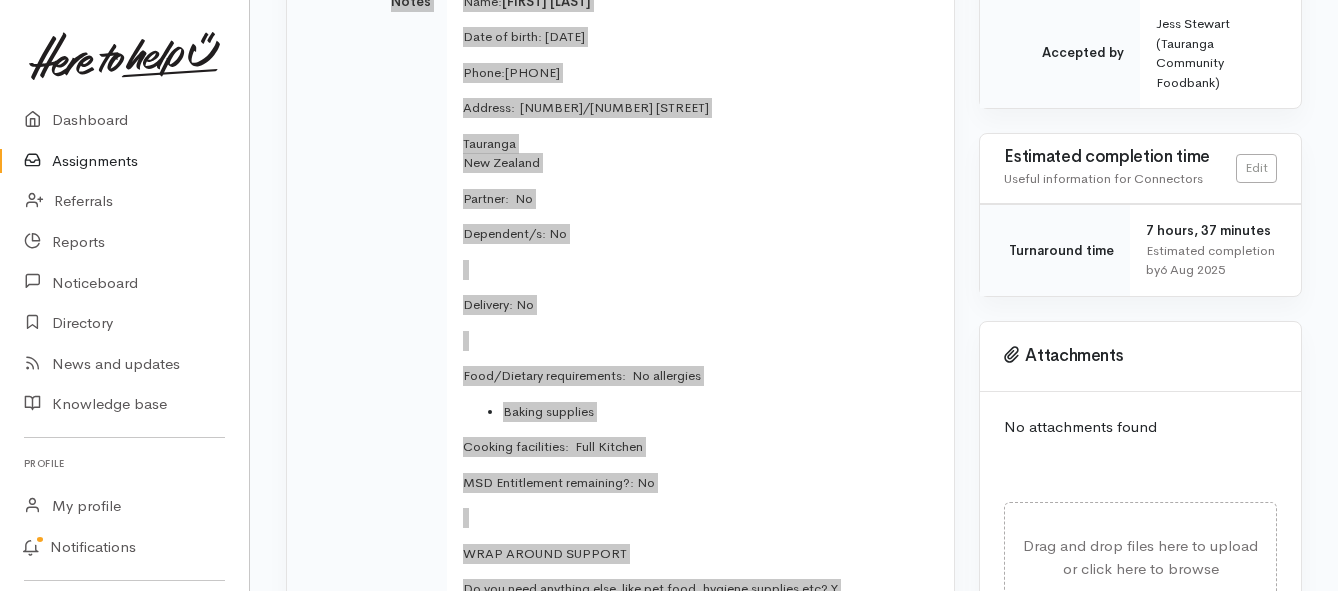 scroll, scrollTop: 700, scrollLeft: 0, axis: vertical 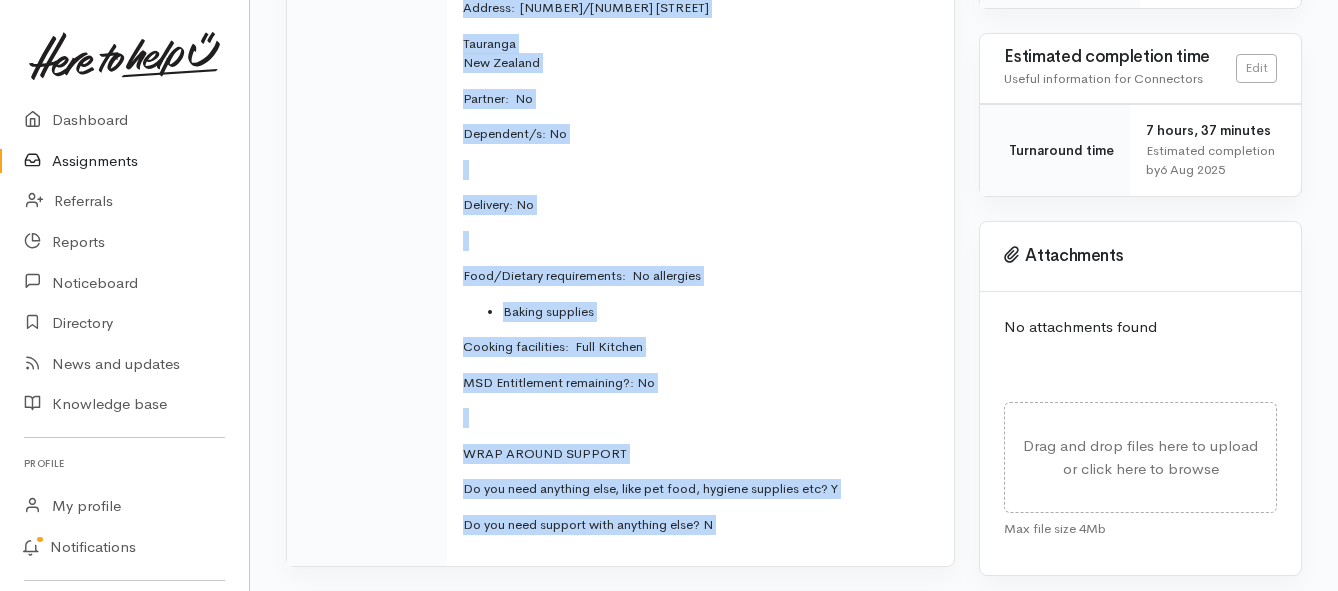 click on "Assignments" at bounding box center [124, 161] 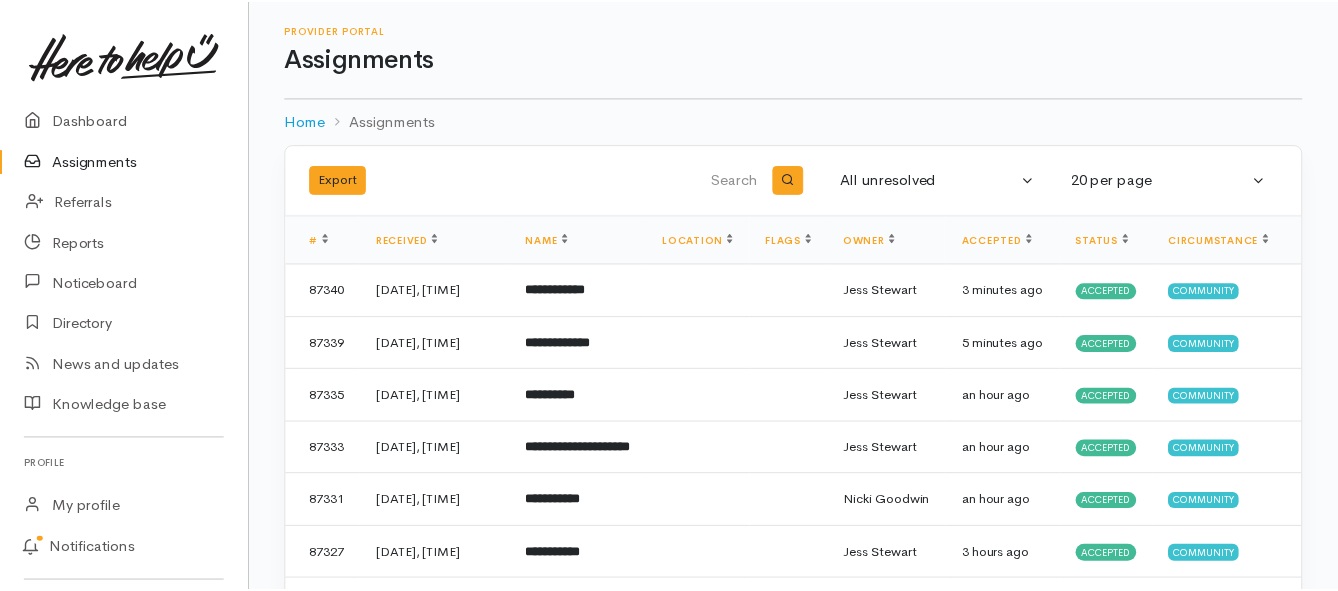 scroll, scrollTop: 0, scrollLeft: 0, axis: both 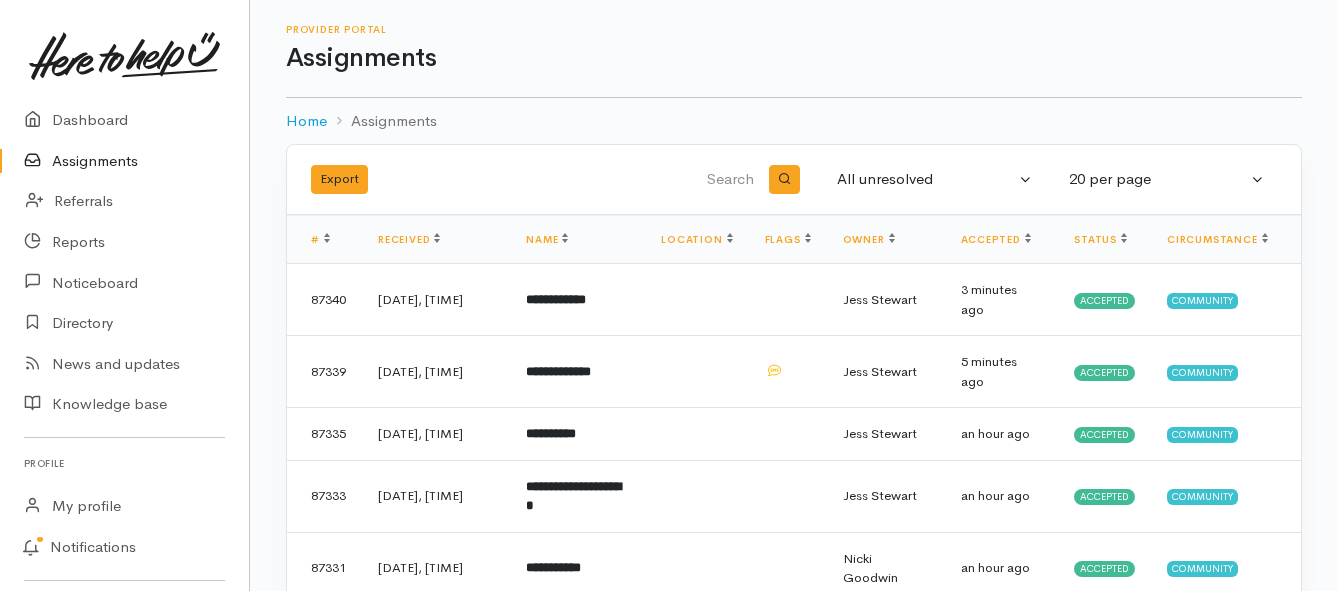 click on "Assignments" at bounding box center (124, 161) 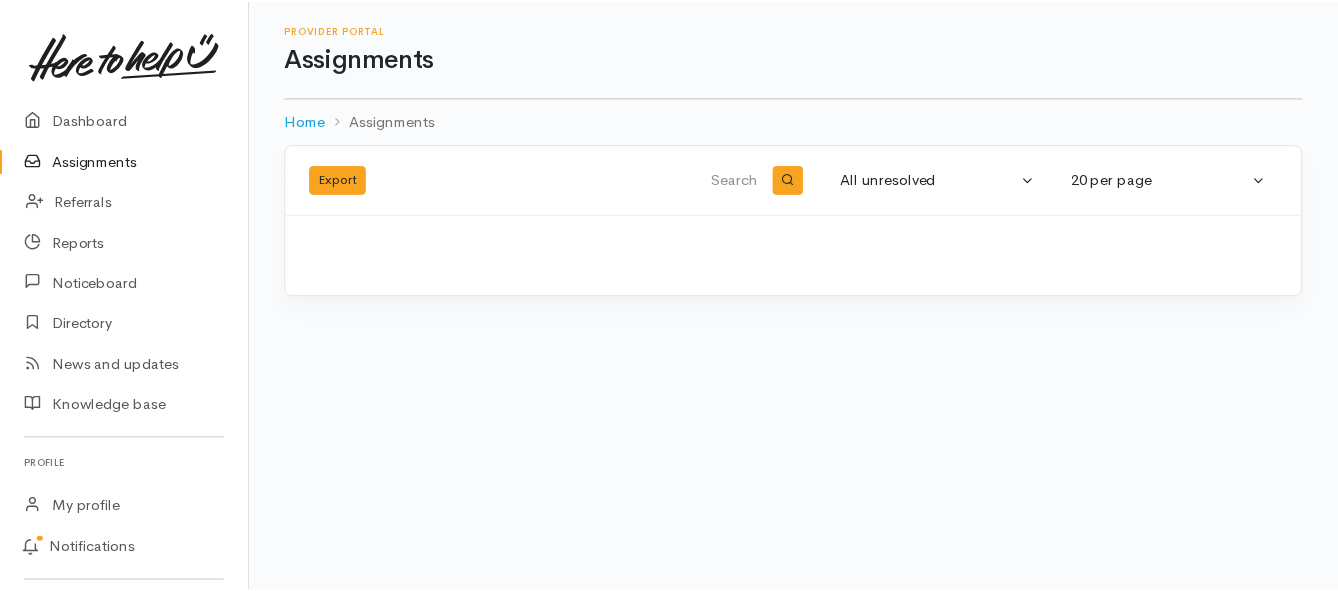 scroll, scrollTop: 0, scrollLeft: 0, axis: both 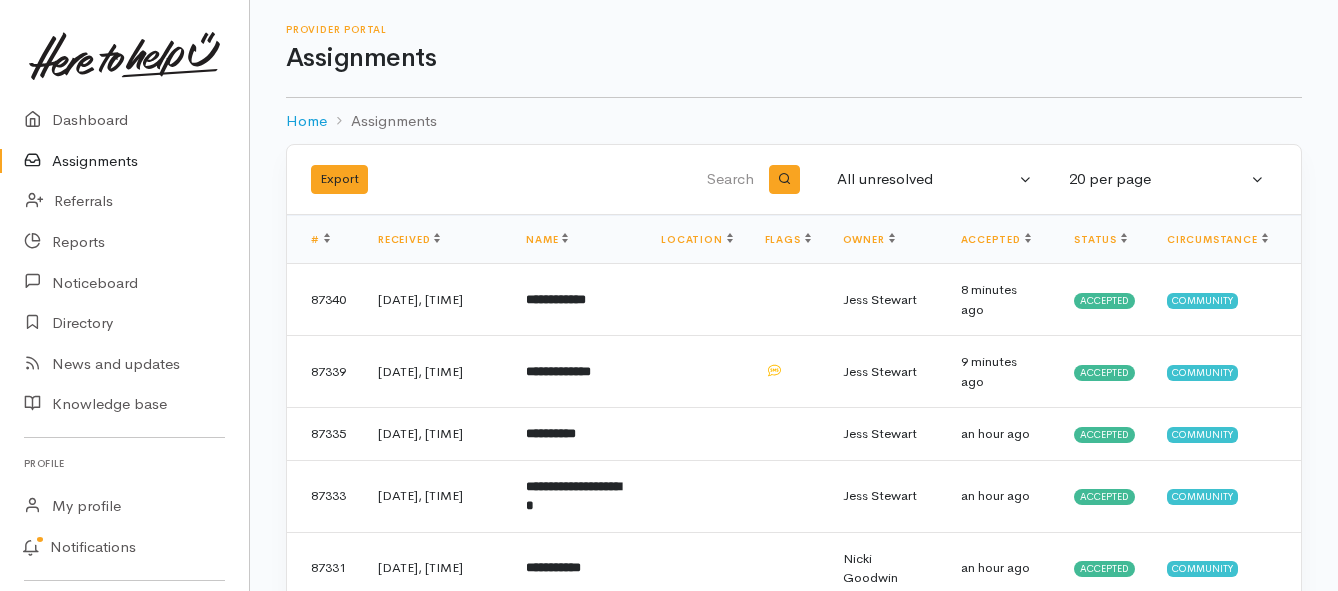 click on "Assignments" at bounding box center (124, 161) 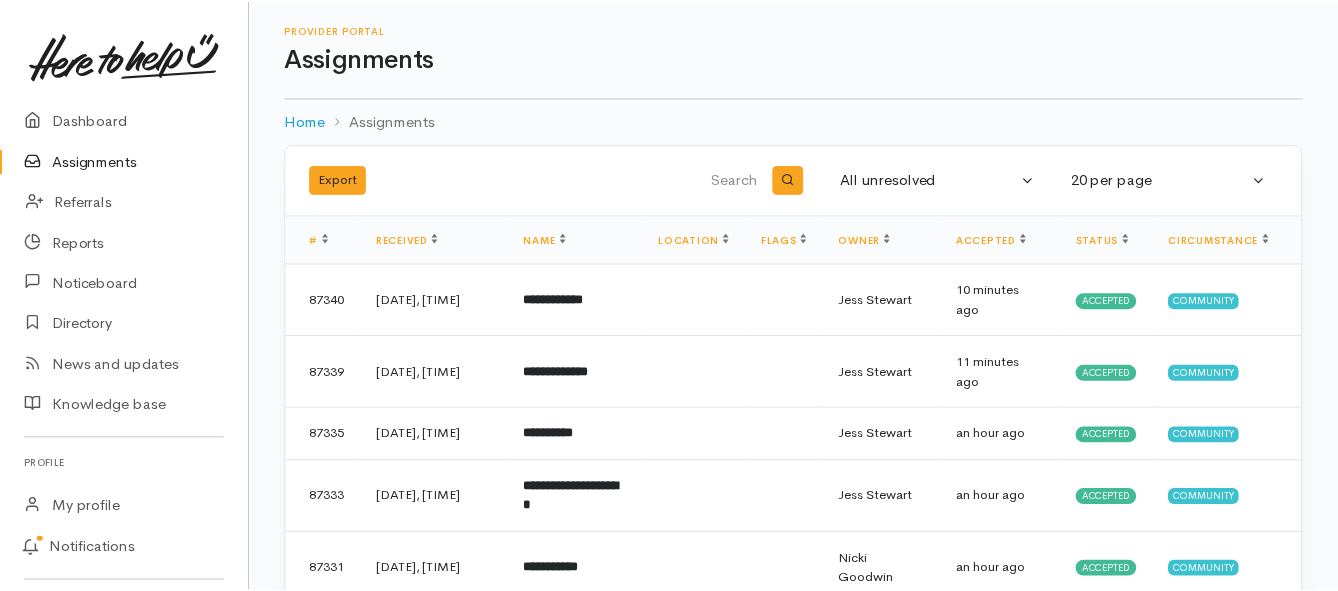 scroll, scrollTop: 0, scrollLeft: 0, axis: both 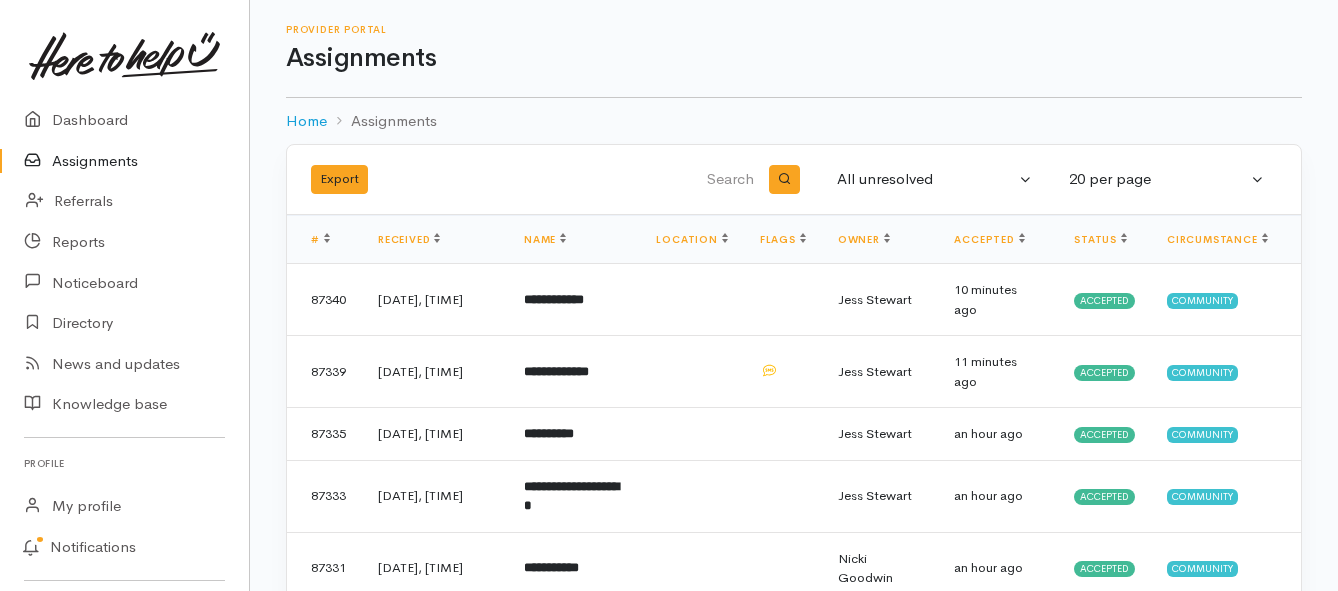 click on "Assignments" at bounding box center (124, 161) 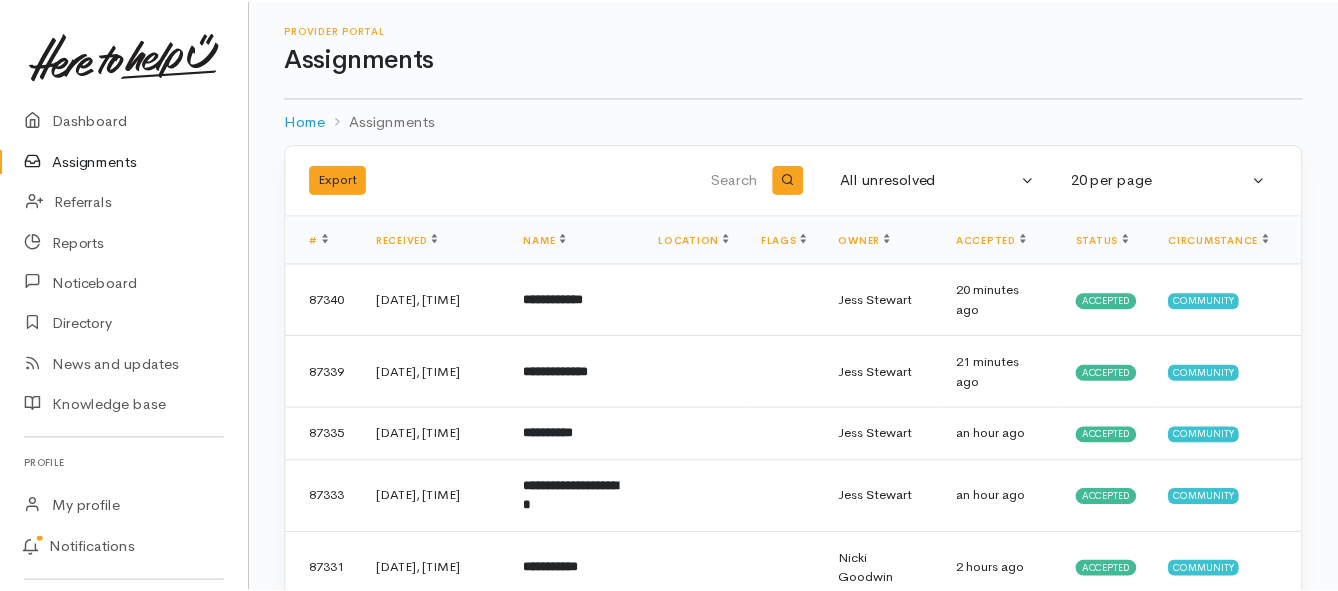 scroll, scrollTop: 0, scrollLeft: 0, axis: both 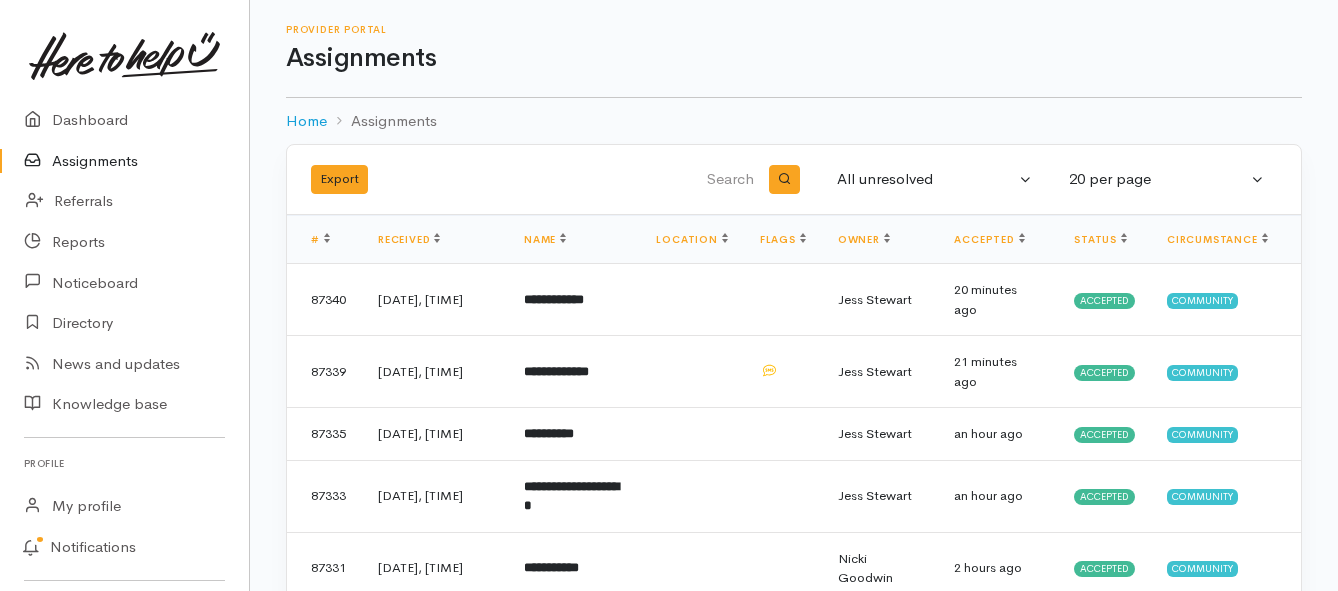 click on "Assignments" at bounding box center (124, 161) 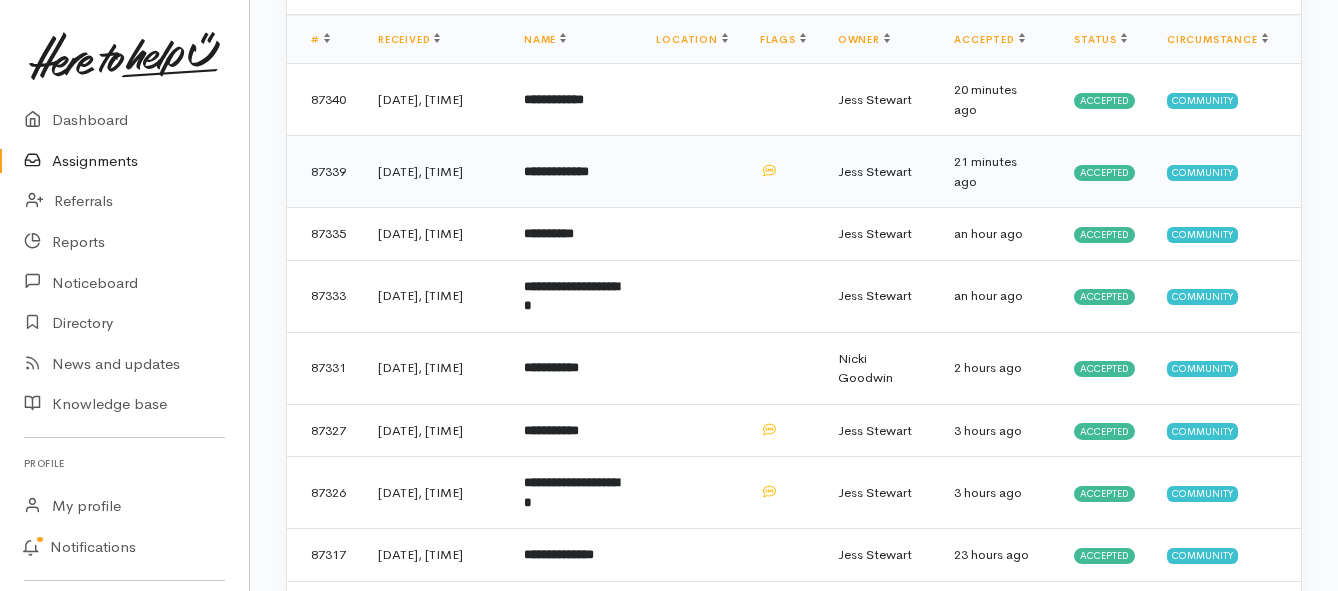 scroll, scrollTop: 300, scrollLeft: 0, axis: vertical 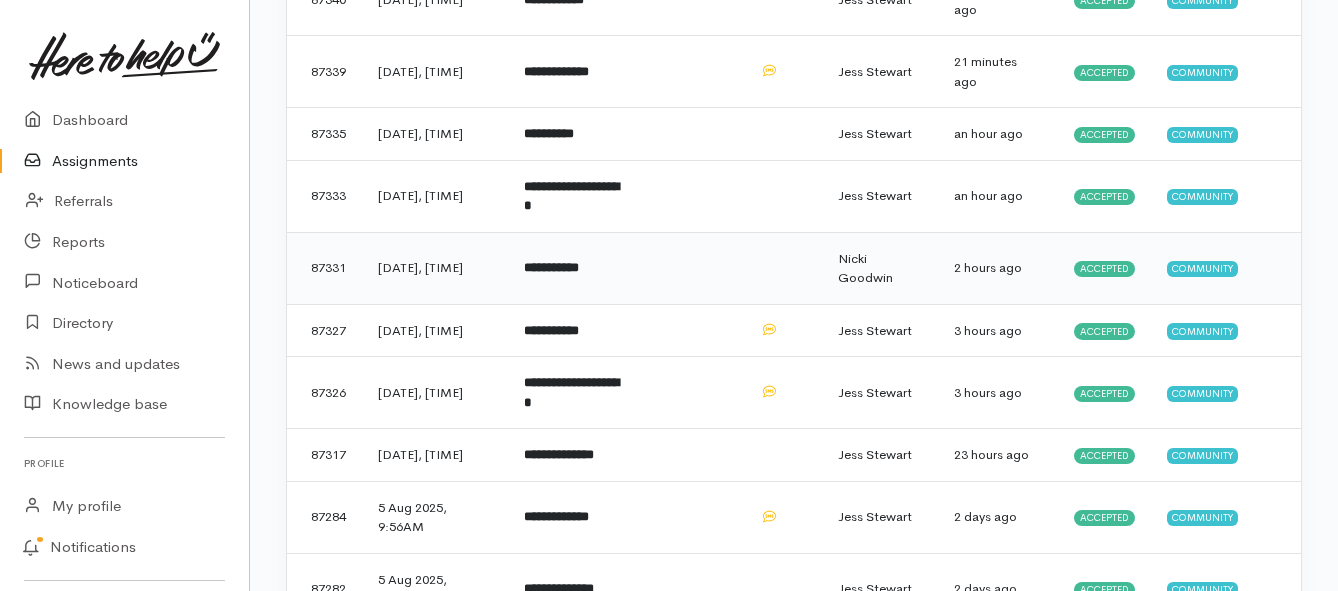 click on "**********" at bounding box center [551, 267] 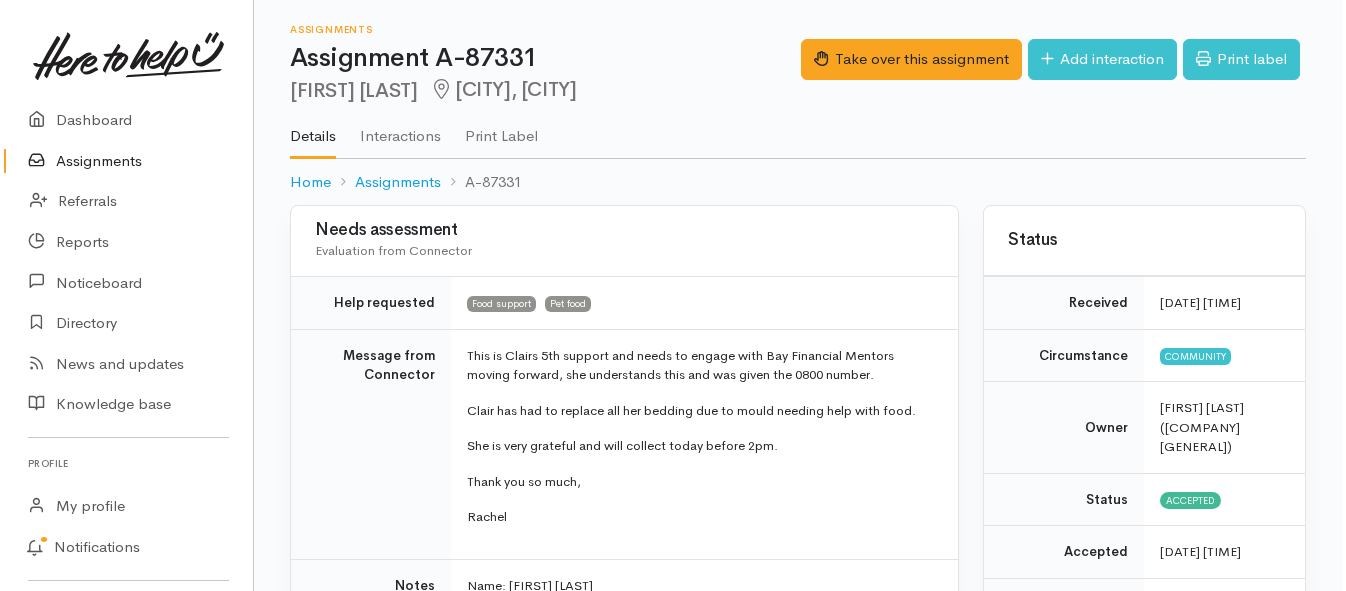scroll, scrollTop: 0, scrollLeft: 0, axis: both 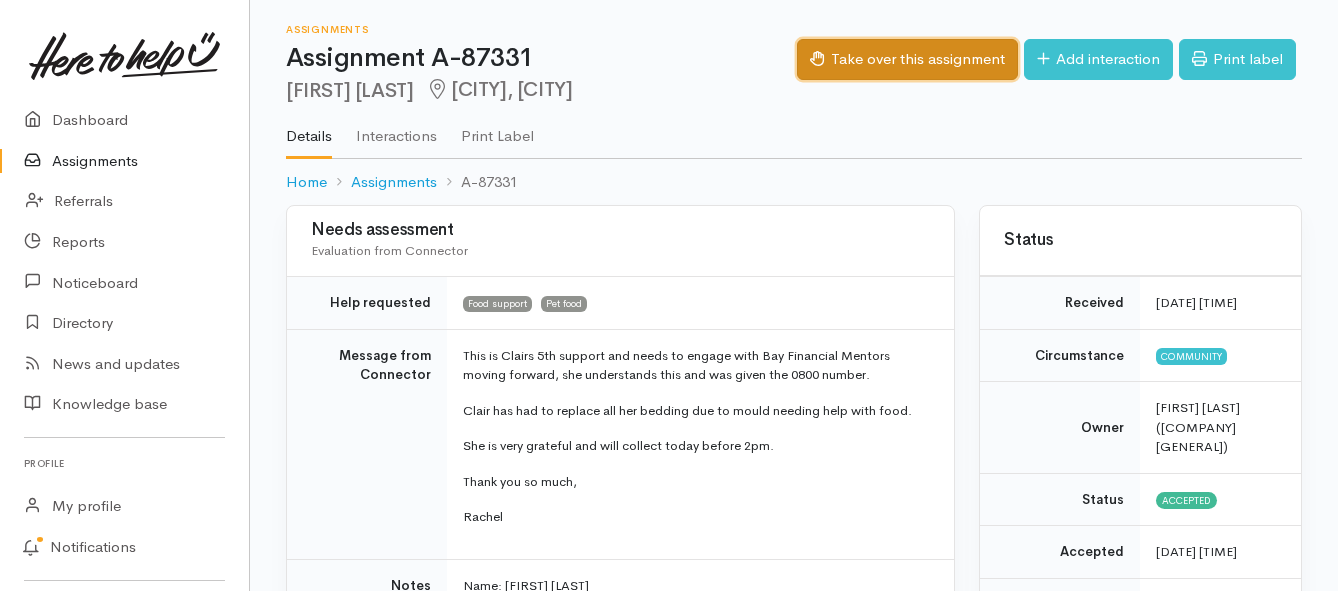 click on "Take over this assignment" at bounding box center (907, 59) 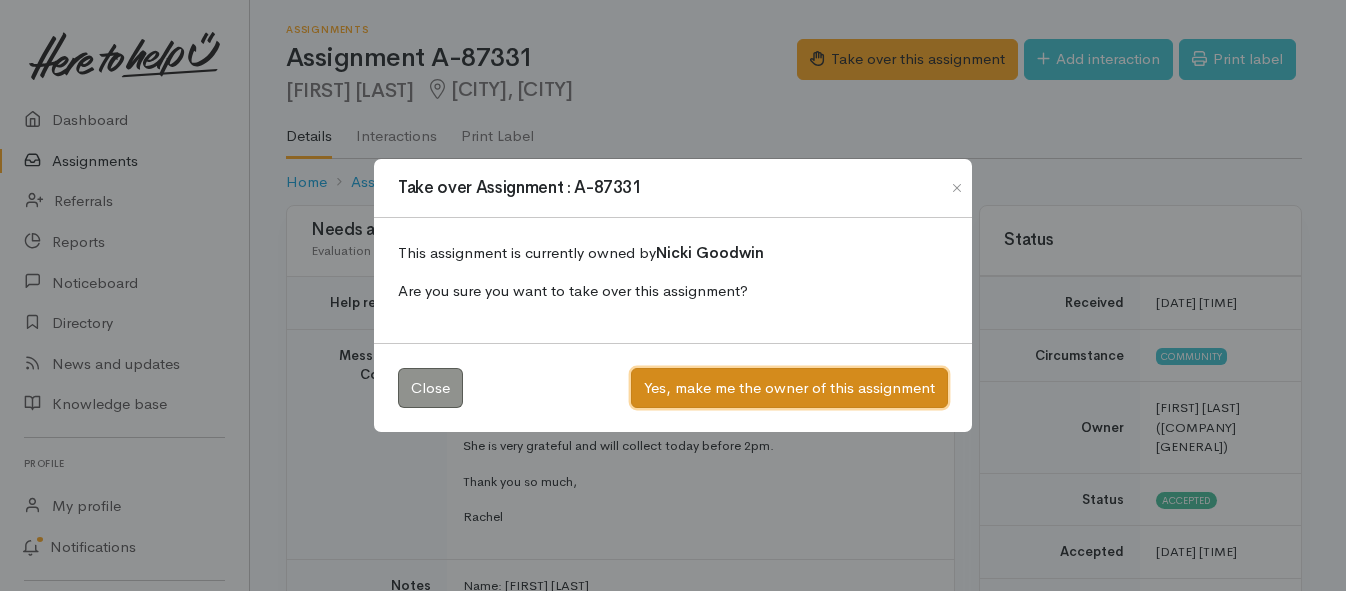 click on "Yes, make me the owner of this assignment" at bounding box center [789, 388] 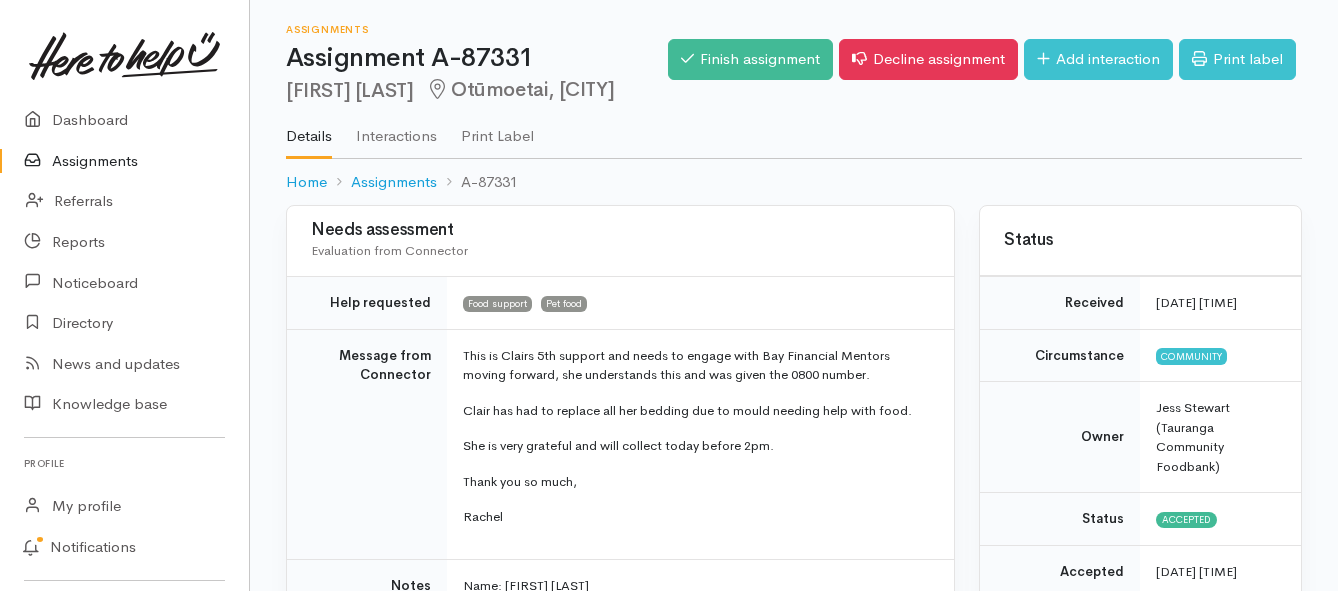 scroll, scrollTop: 0, scrollLeft: 0, axis: both 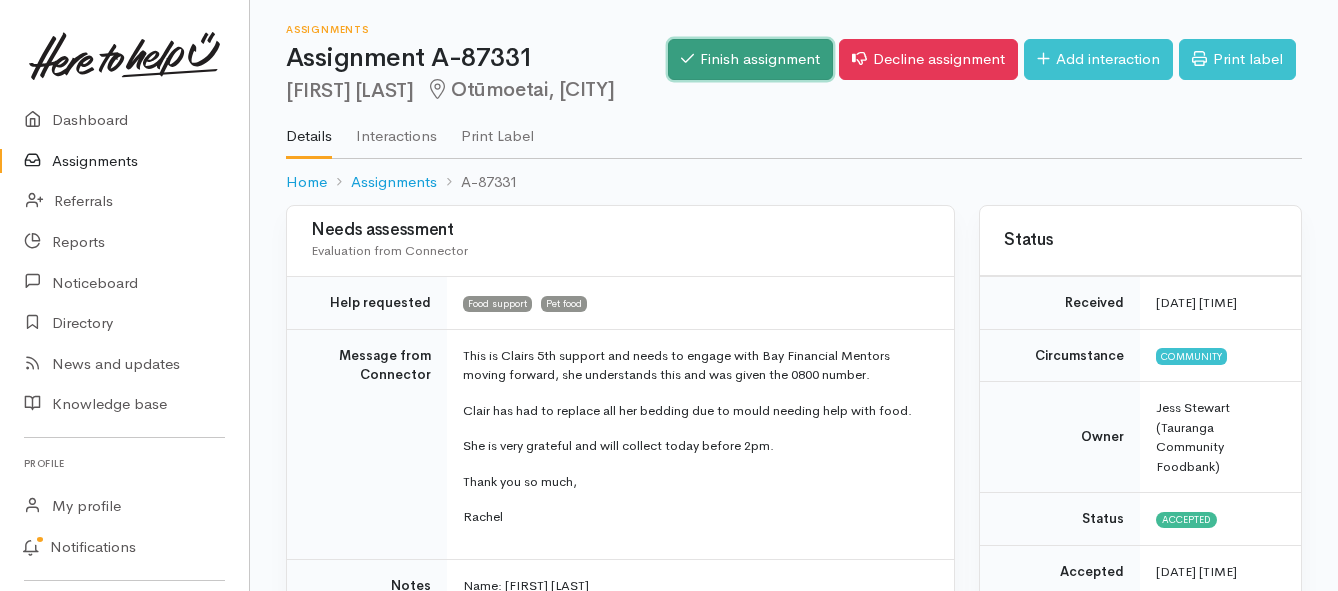 click on "Finish assignment" at bounding box center (750, 59) 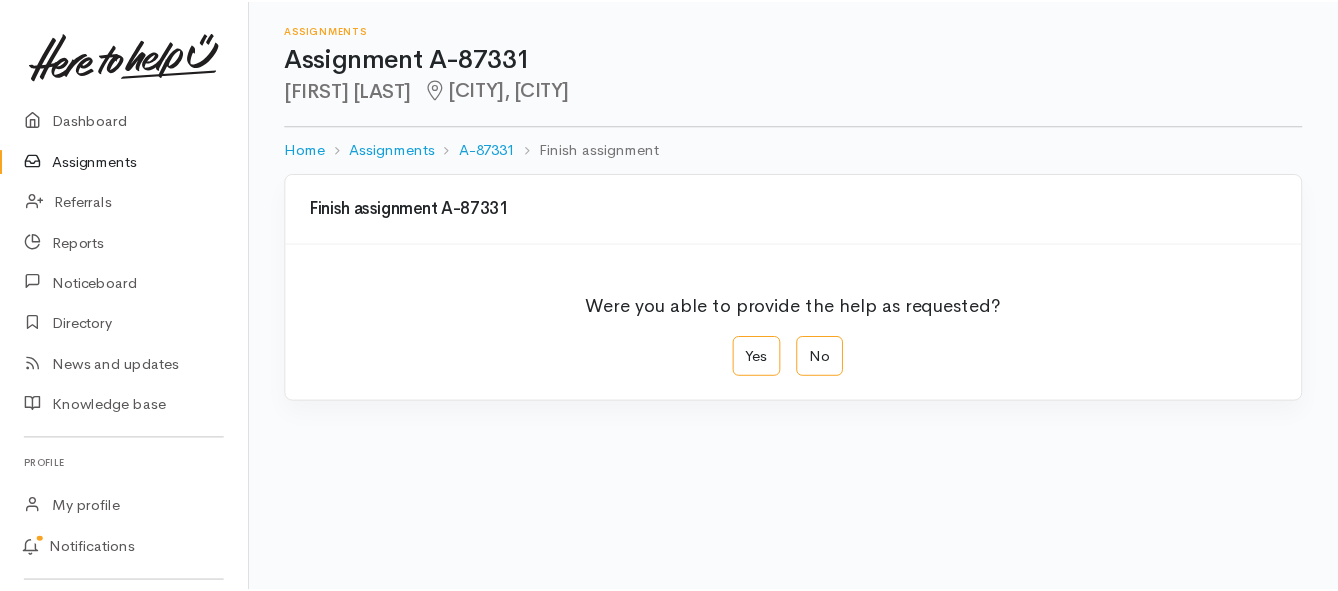 scroll, scrollTop: 0, scrollLeft: 0, axis: both 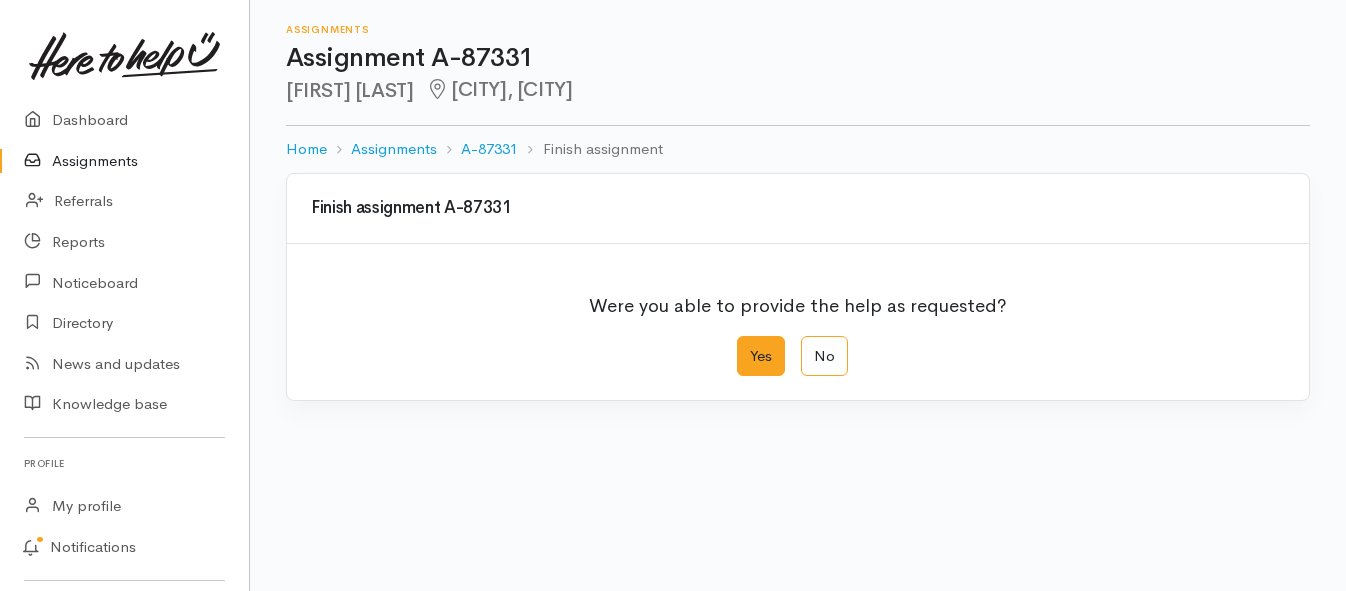 click on "Yes" at bounding box center [761, 356] 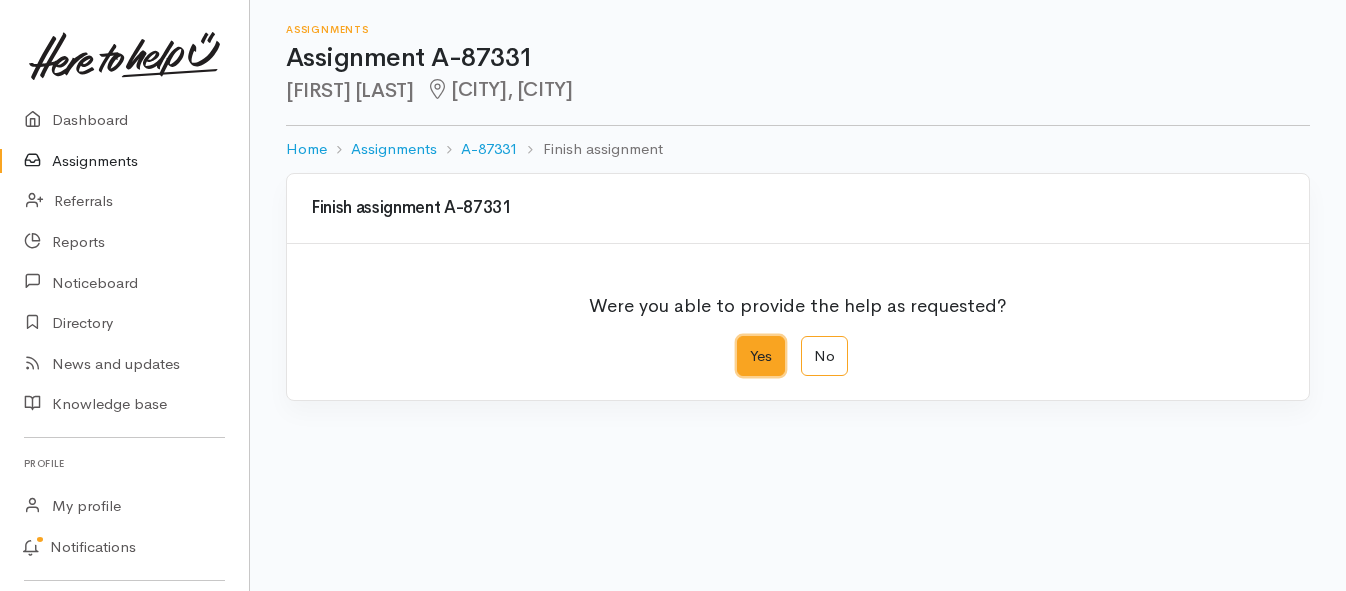 click on "Yes" at bounding box center (743, 342) 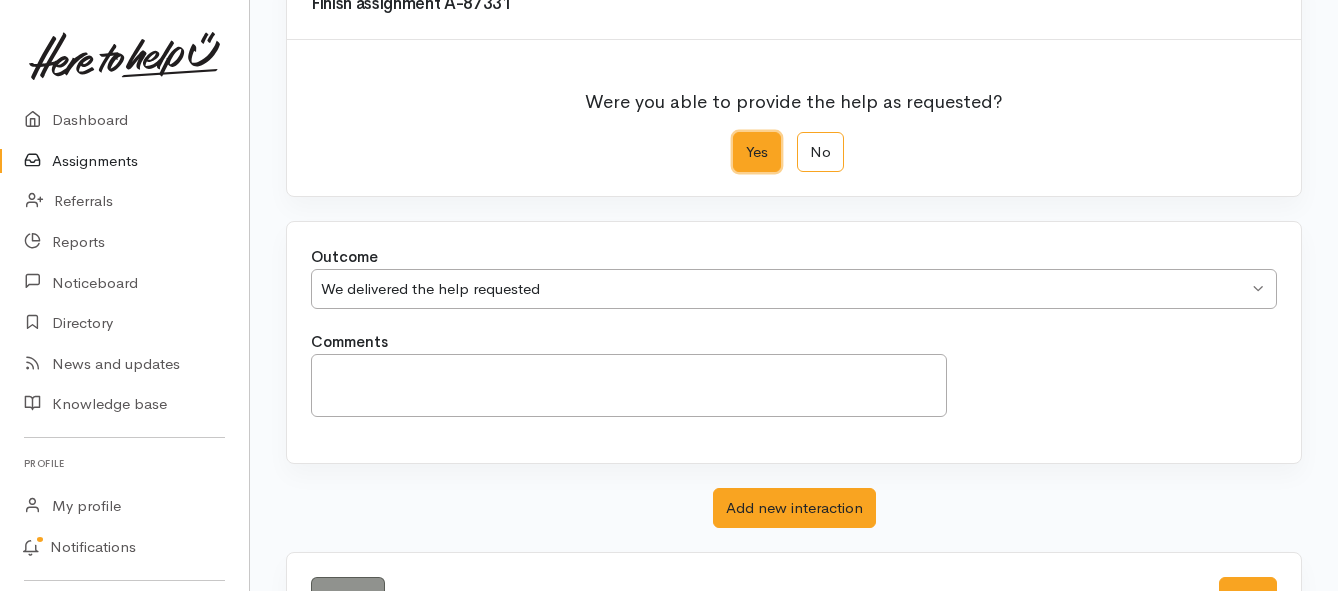 scroll, scrollTop: 280, scrollLeft: 0, axis: vertical 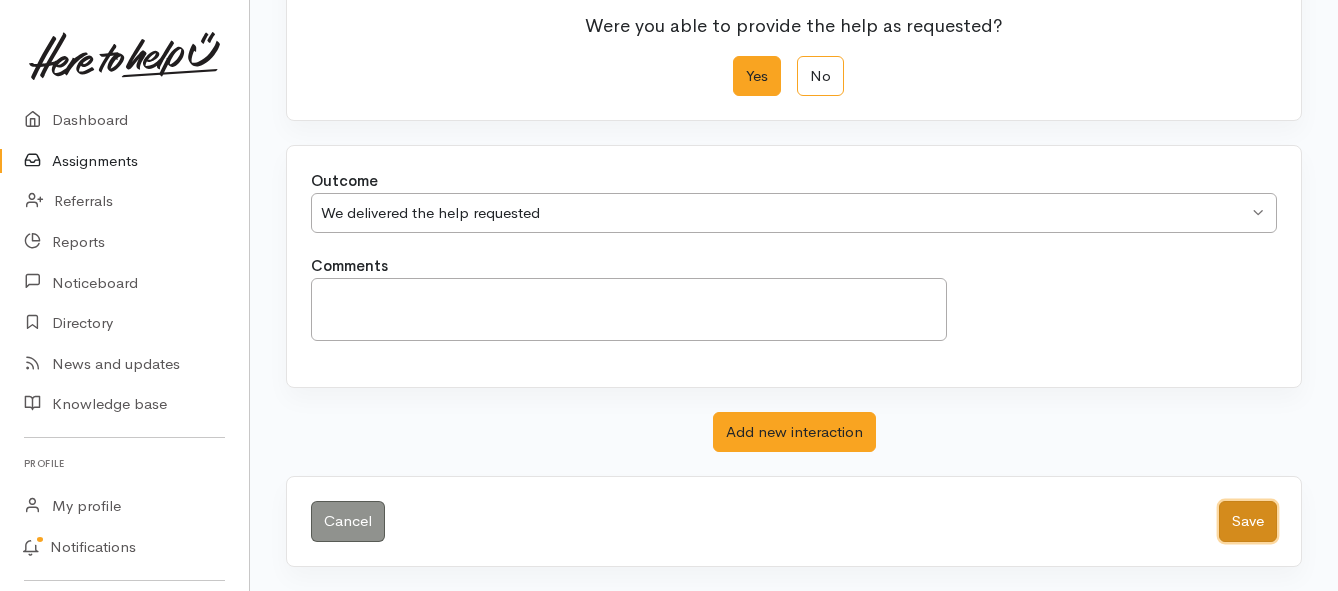 click on "Save" at bounding box center (1248, 521) 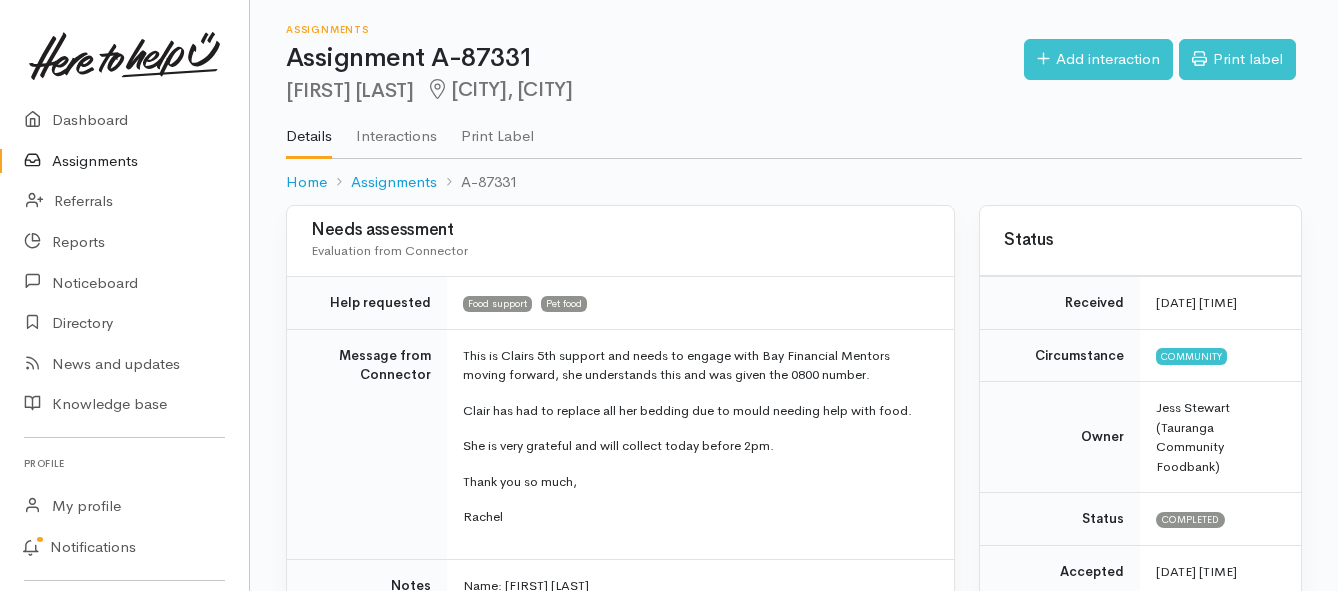 scroll, scrollTop: 0, scrollLeft: 0, axis: both 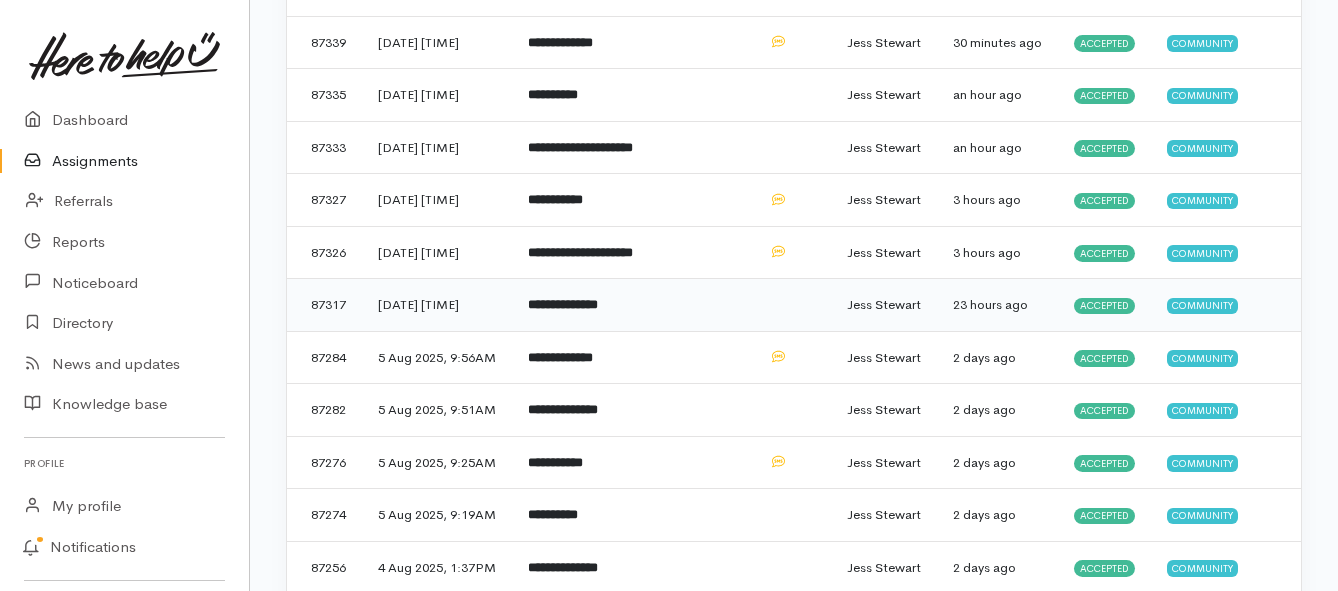 click on "**********" at bounding box center (563, 304) 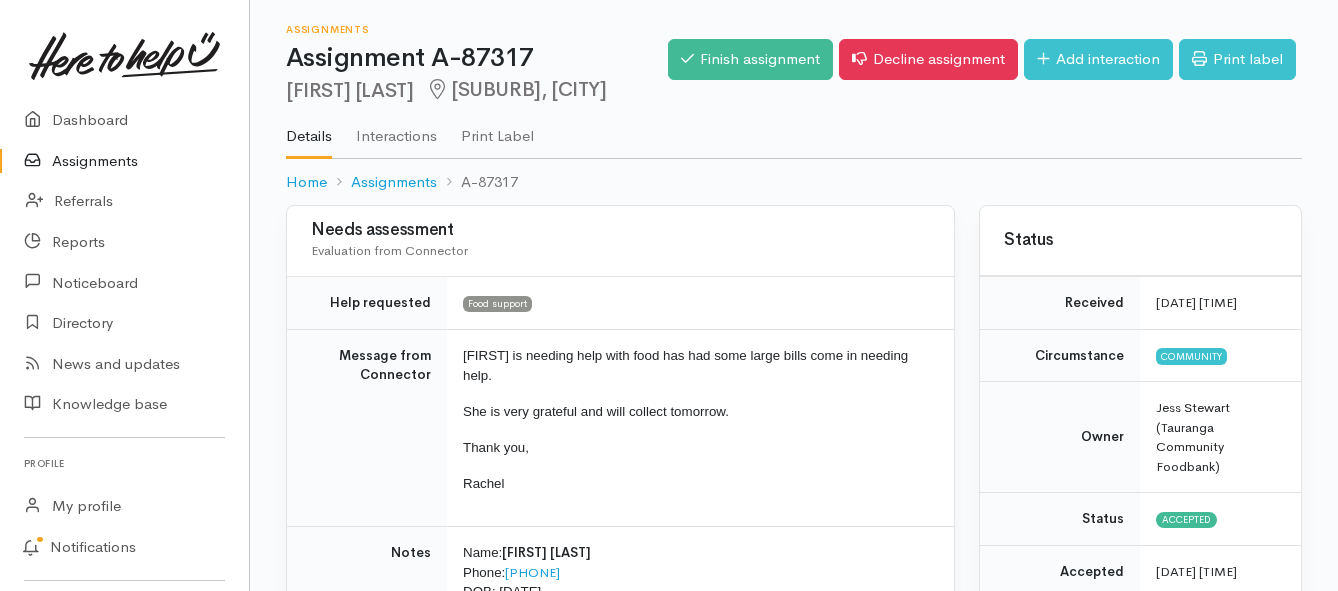 scroll, scrollTop: 0, scrollLeft: 0, axis: both 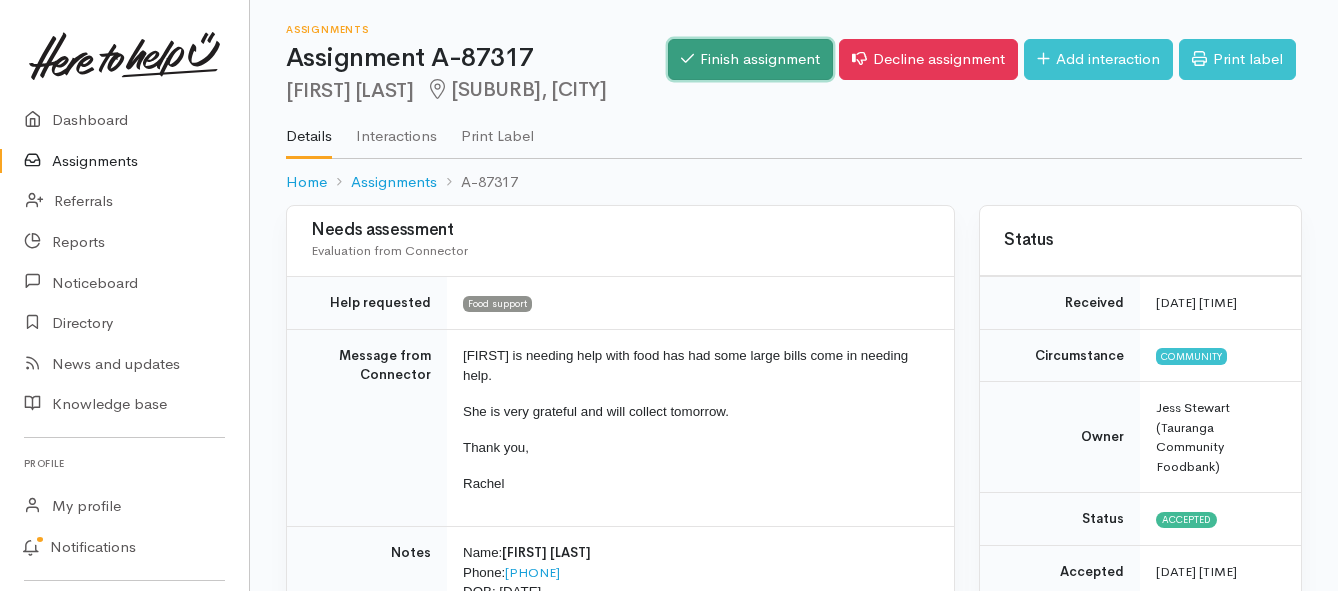 click on "Finish assignment" at bounding box center [750, 59] 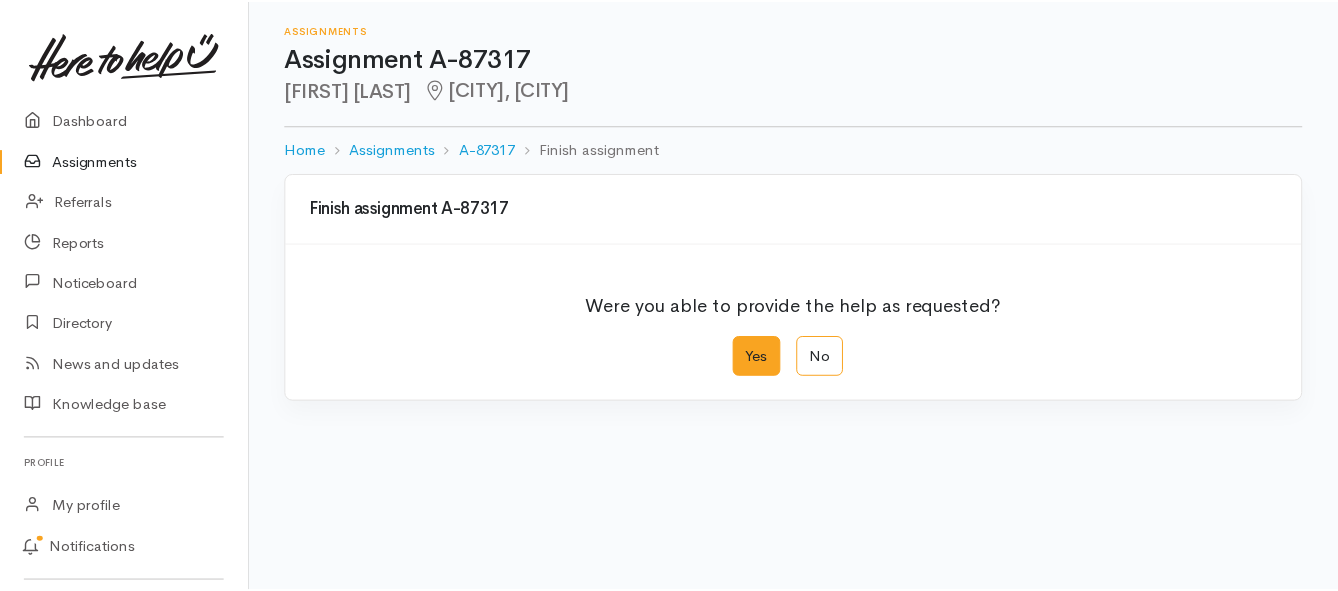 scroll, scrollTop: 0, scrollLeft: 0, axis: both 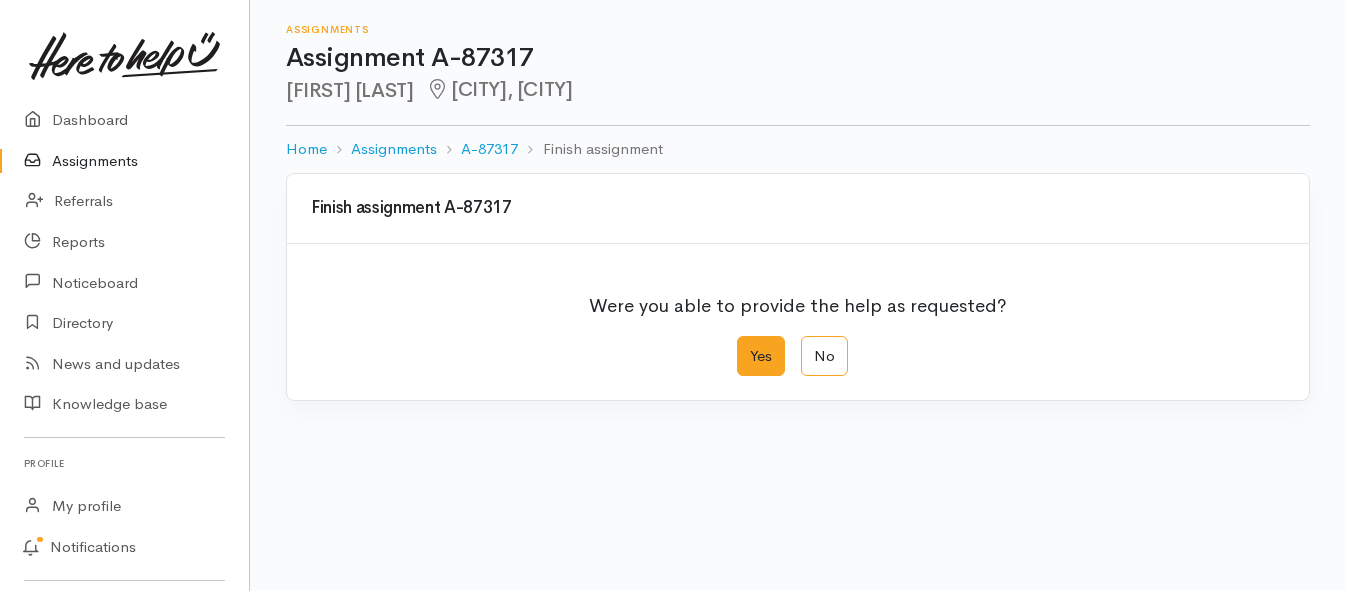 click on "Yes" at bounding box center [761, 356] 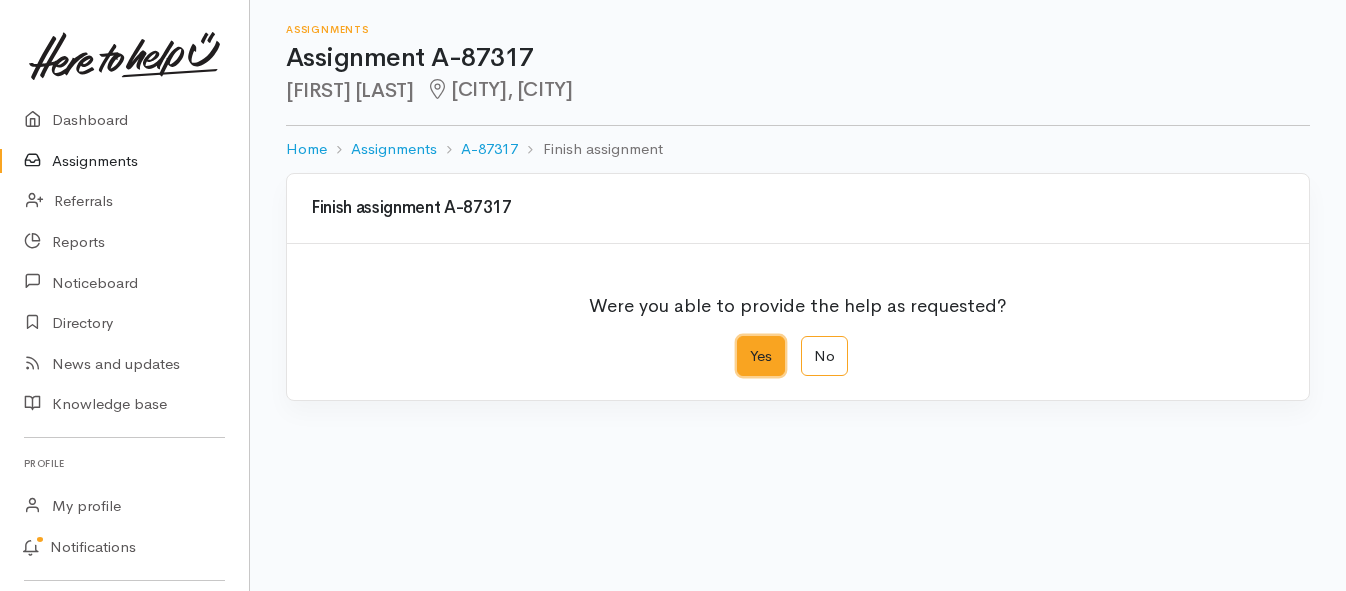 click on "Yes" at bounding box center [743, 342] 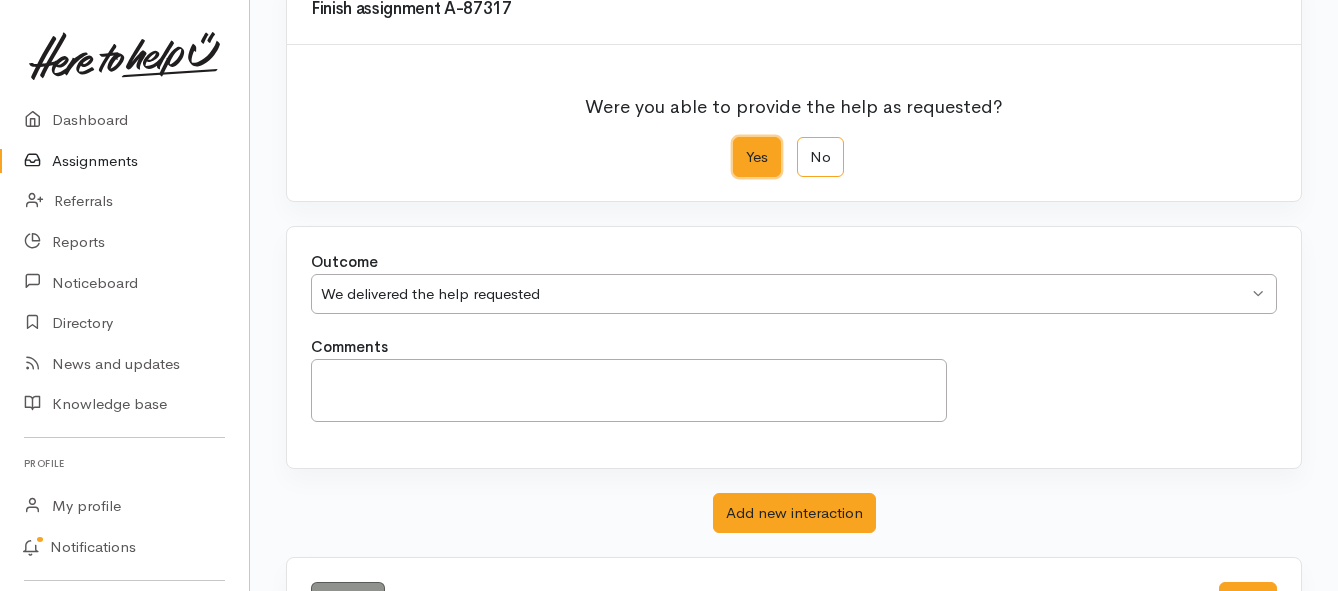 scroll, scrollTop: 280, scrollLeft: 0, axis: vertical 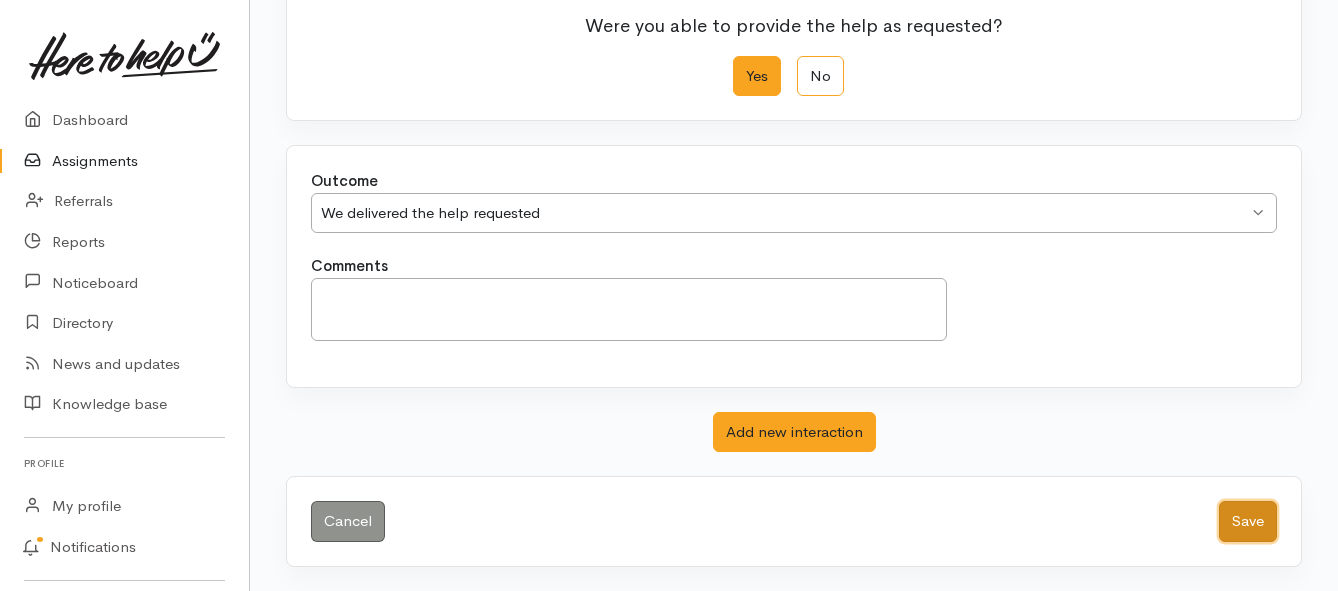 click on "Save" at bounding box center (1248, 521) 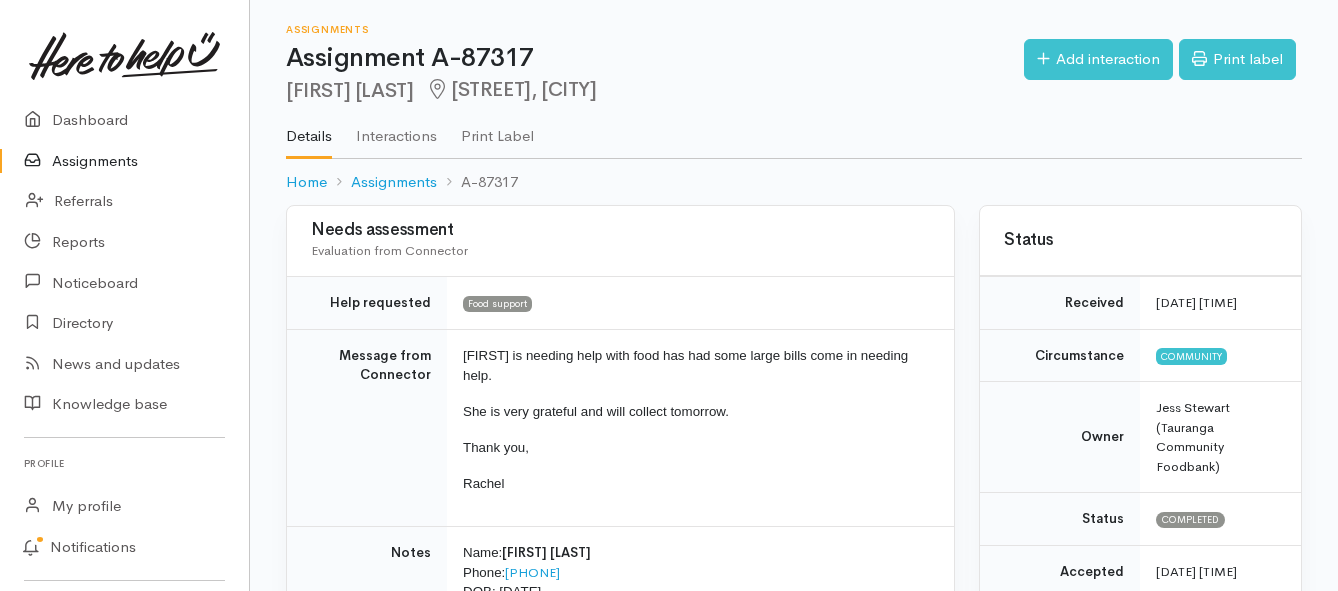 scroll, scrollTop: 0, scrollLeft: 0, axis: both 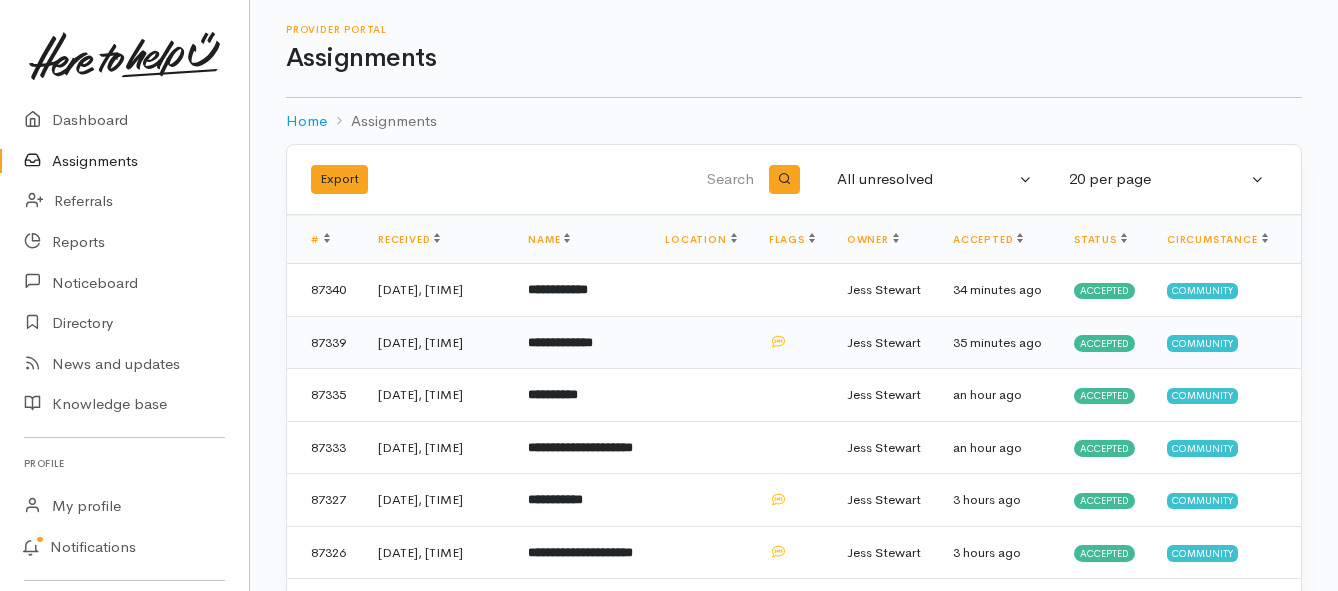 click on "**********" at bounding box center (560, 342) 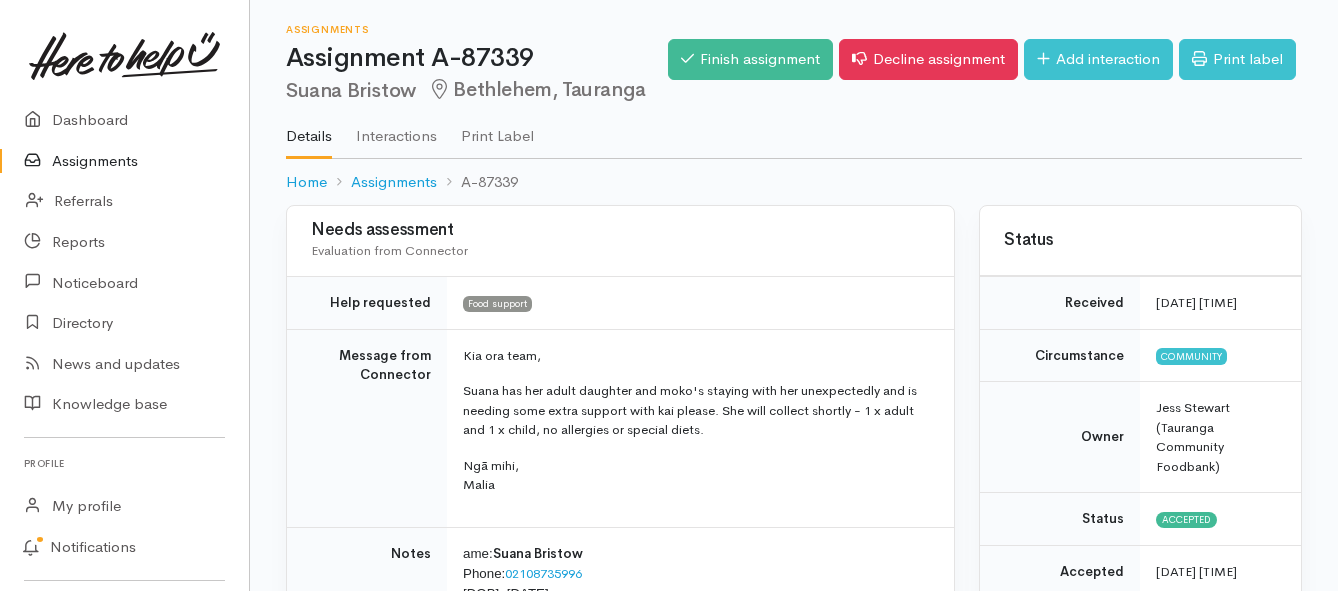 scroll, scrollTop: 0, scrollLeft: 0, axis: both 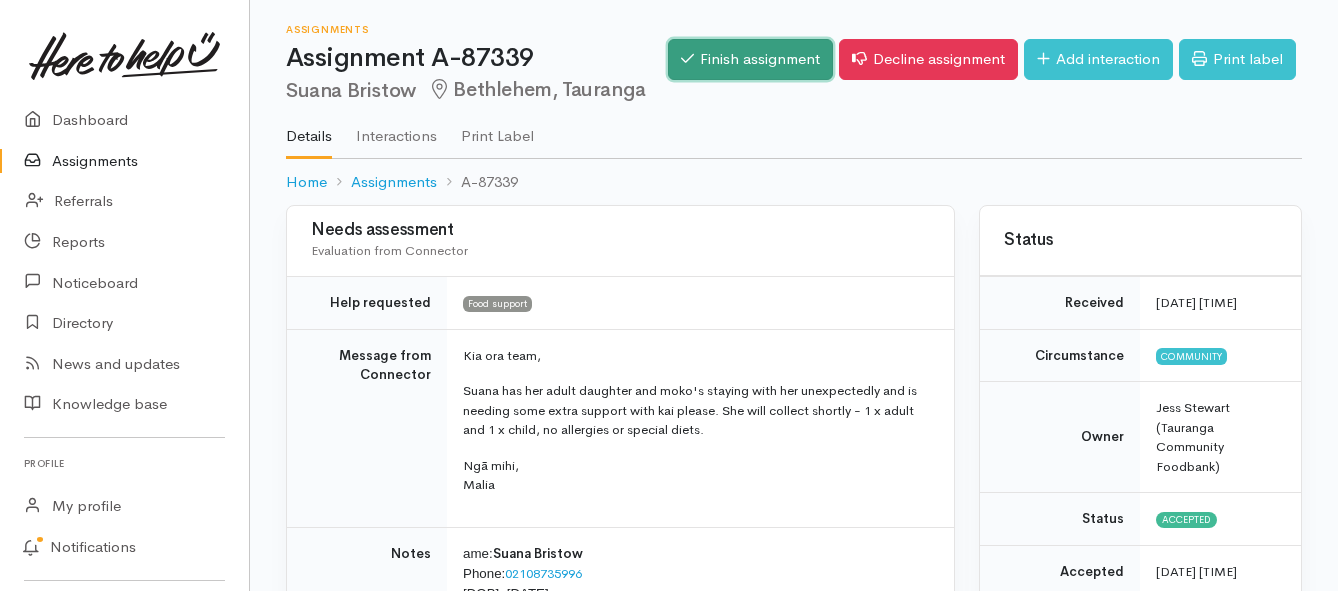 click on "Finish assignment" at bounding box center [750, 59] 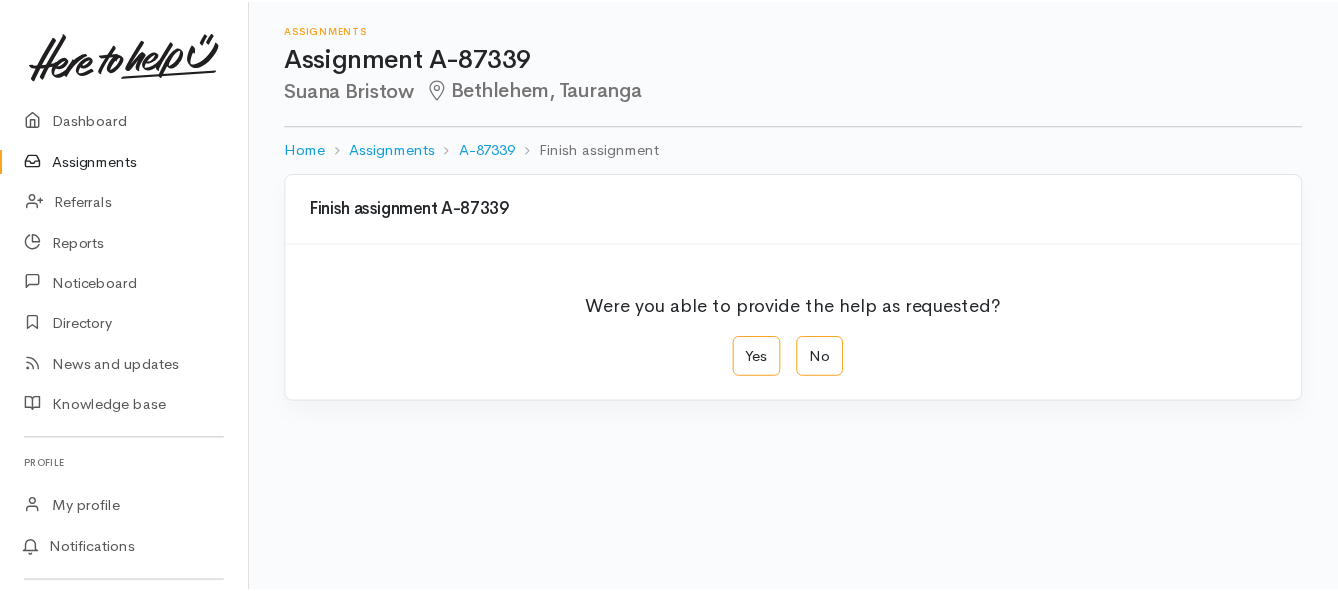 scroll, scrollTop: 0, scrollLeft: 0, axis: both 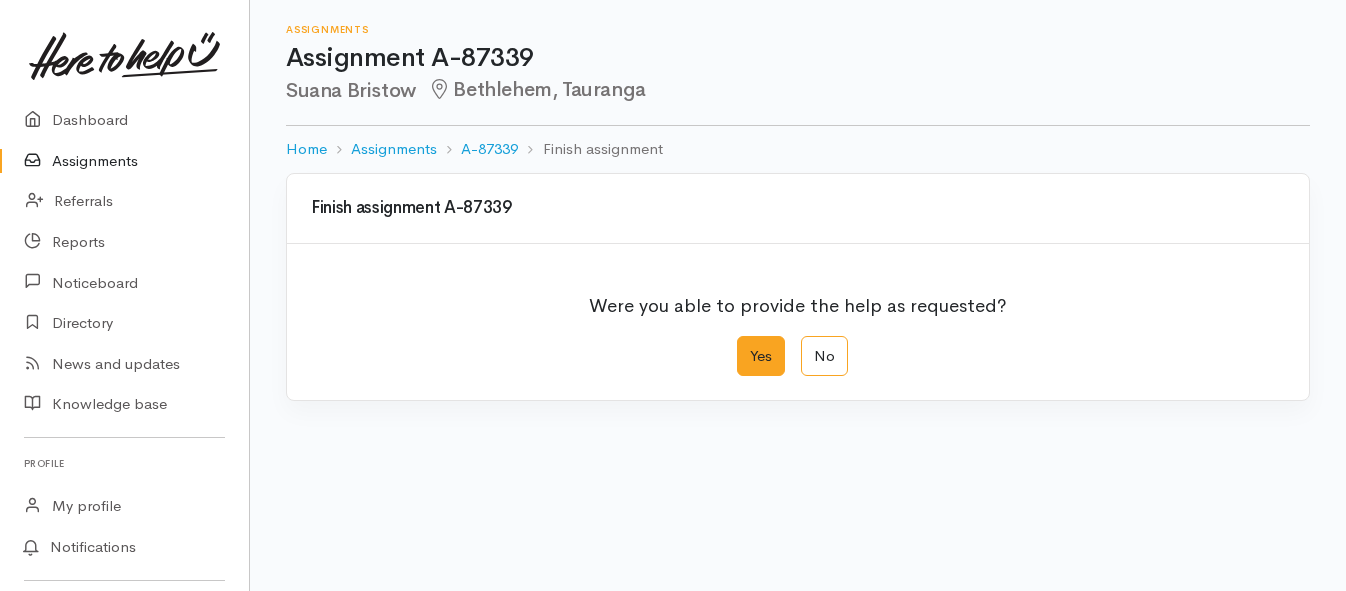 click on "Yes" at bounding box center [761, 356] 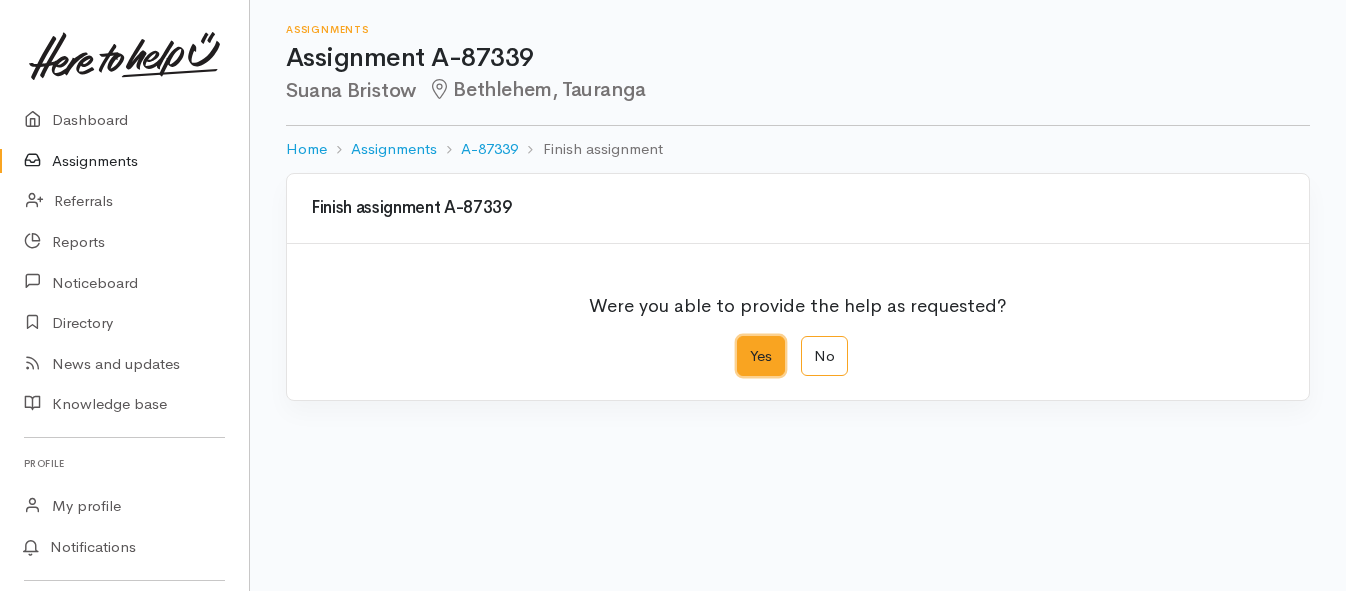 click on "Yes" at bounding box center (743, 342) 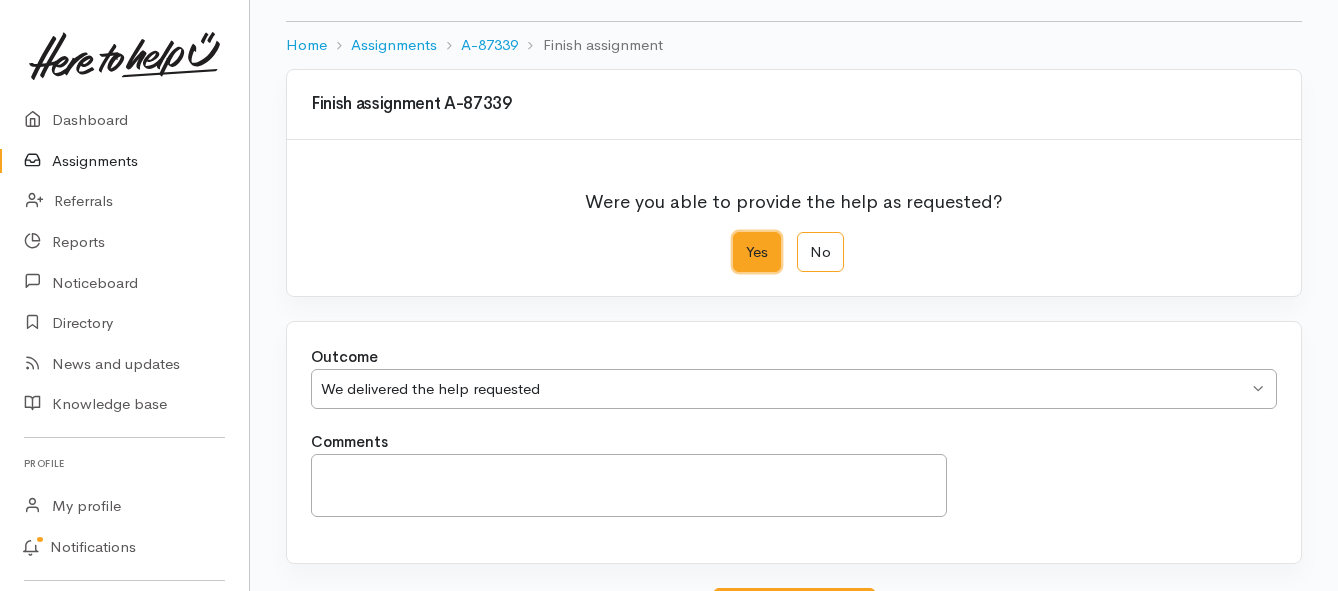 scroll, scrollTop: 280, scrollLeft: 0, axis: vertical 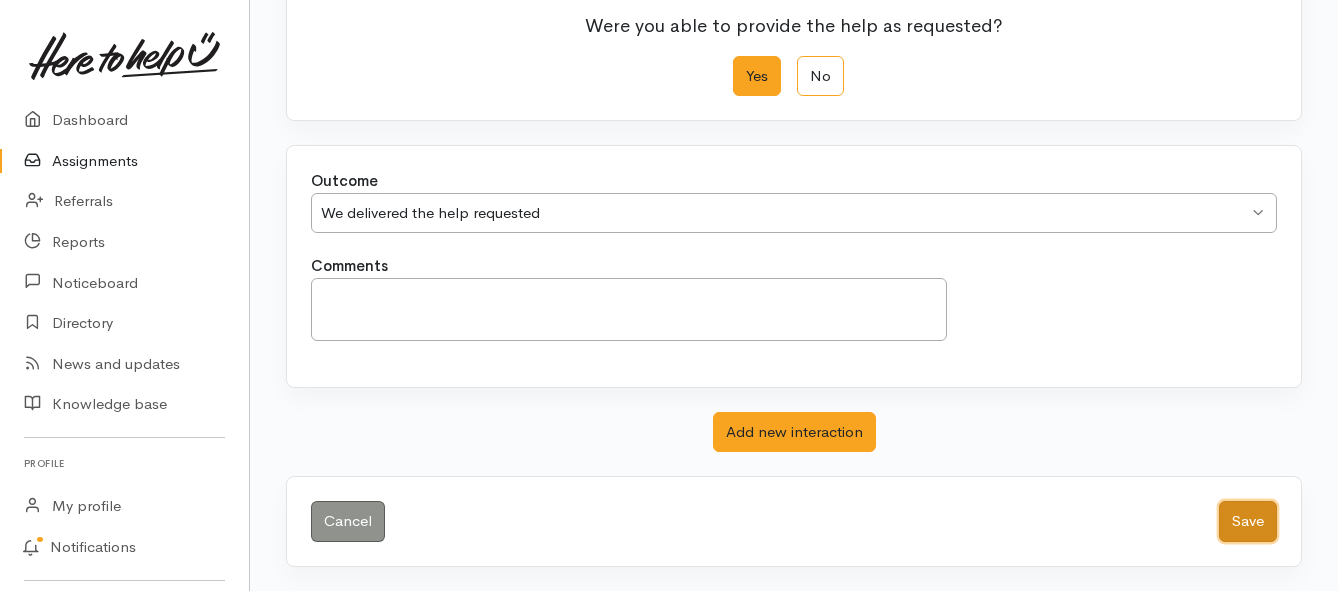 click on "Save" at bounding box center (1248, 521) 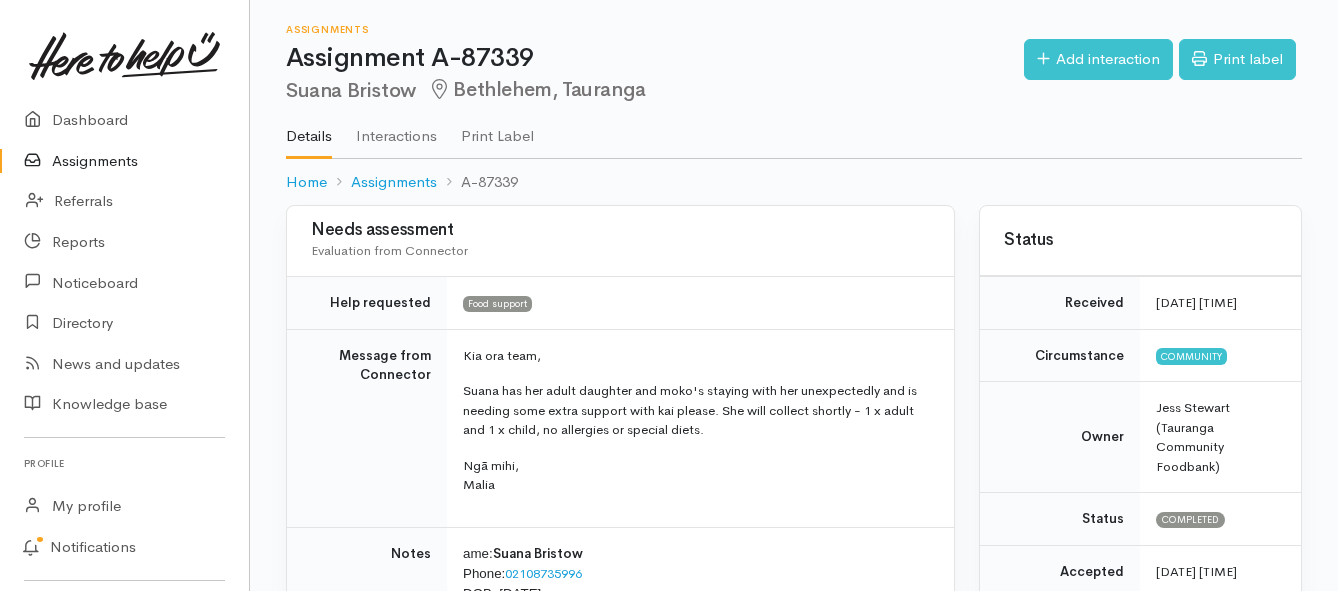 scroll, scrollTop: 0, scrollLeft: 0, axis: both 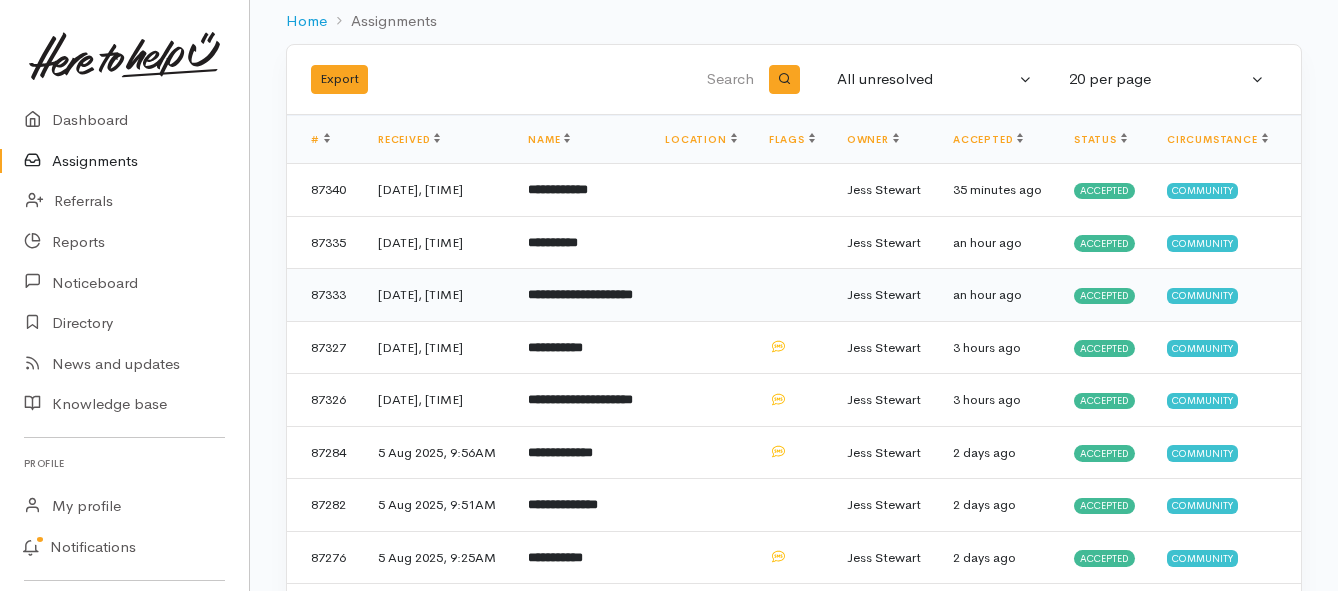 click on "**********" at bounding box center [580, 294] 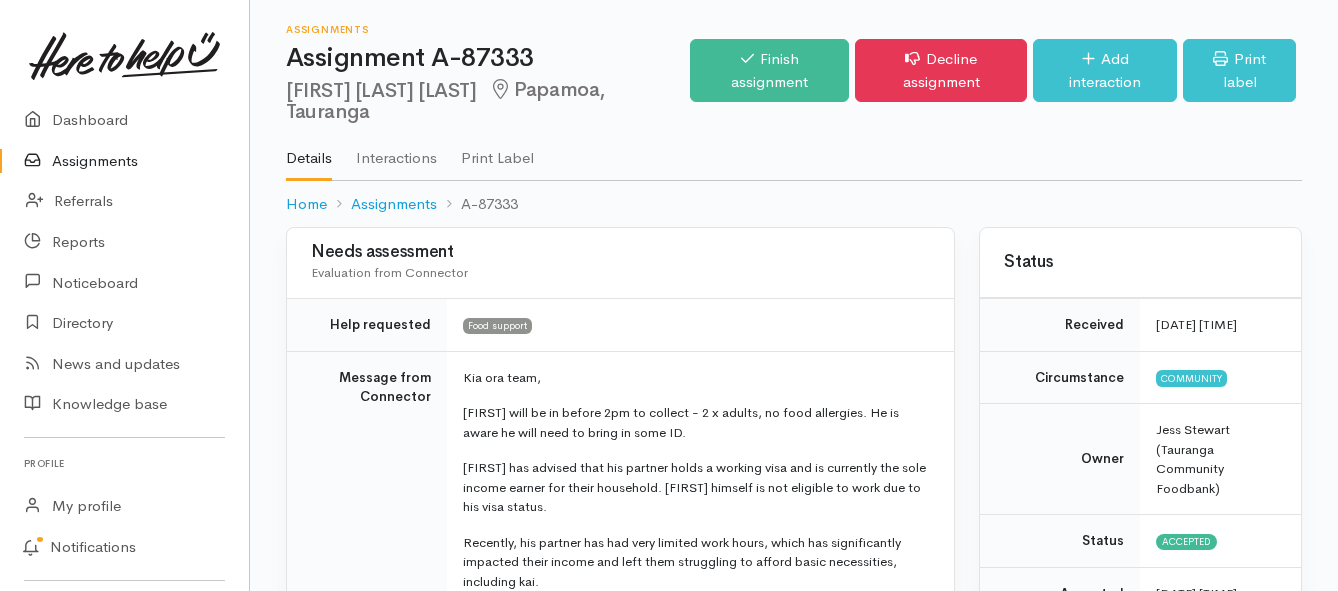 scroll, scrollTop: 0, scrollLeft: 0, axis: both 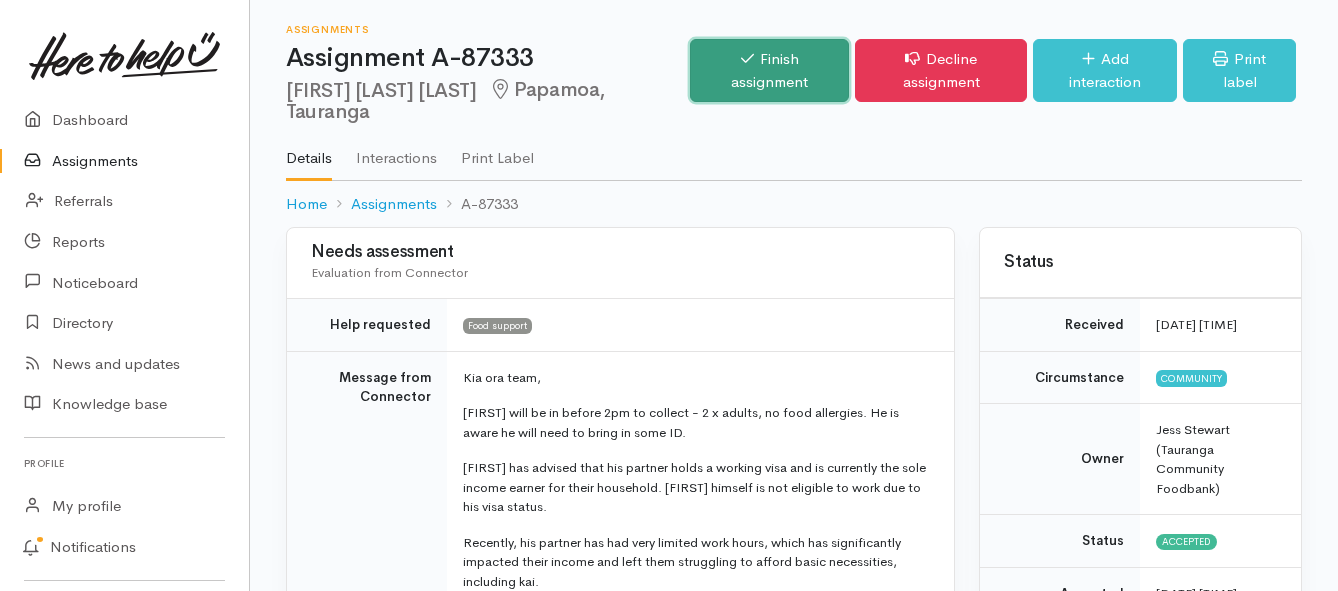 click on "Finish assignment" at bounding box center [769, 70] 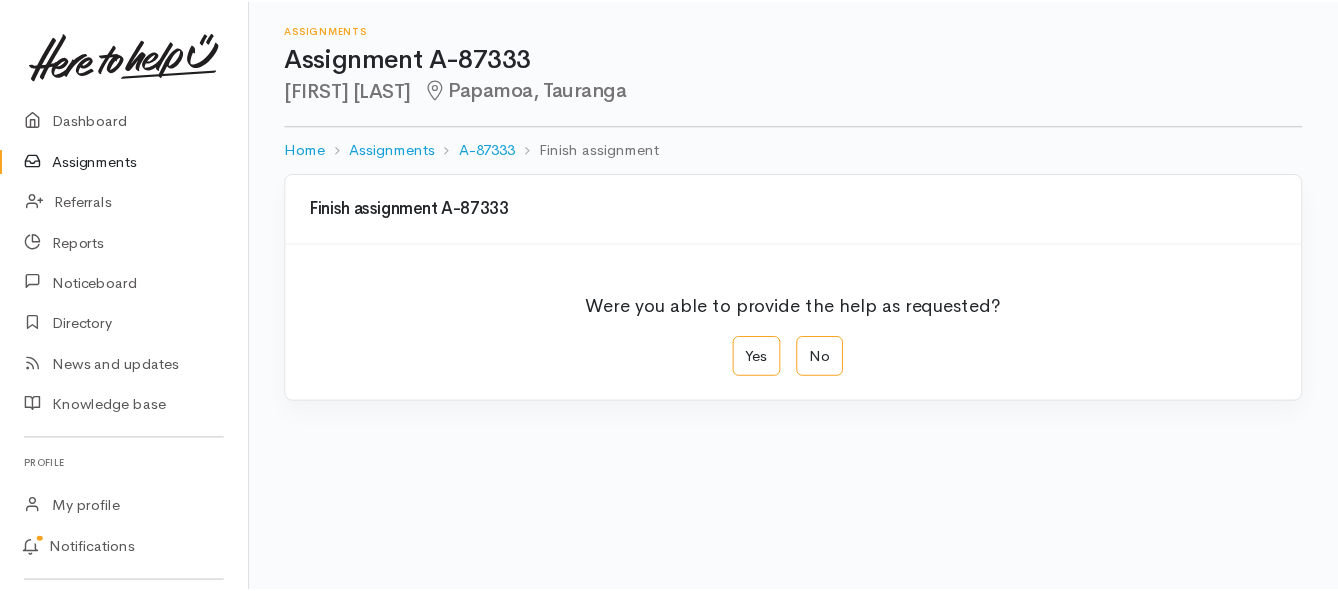 scroll, scrollTop: 0, scrollLeft: 0, axis: both 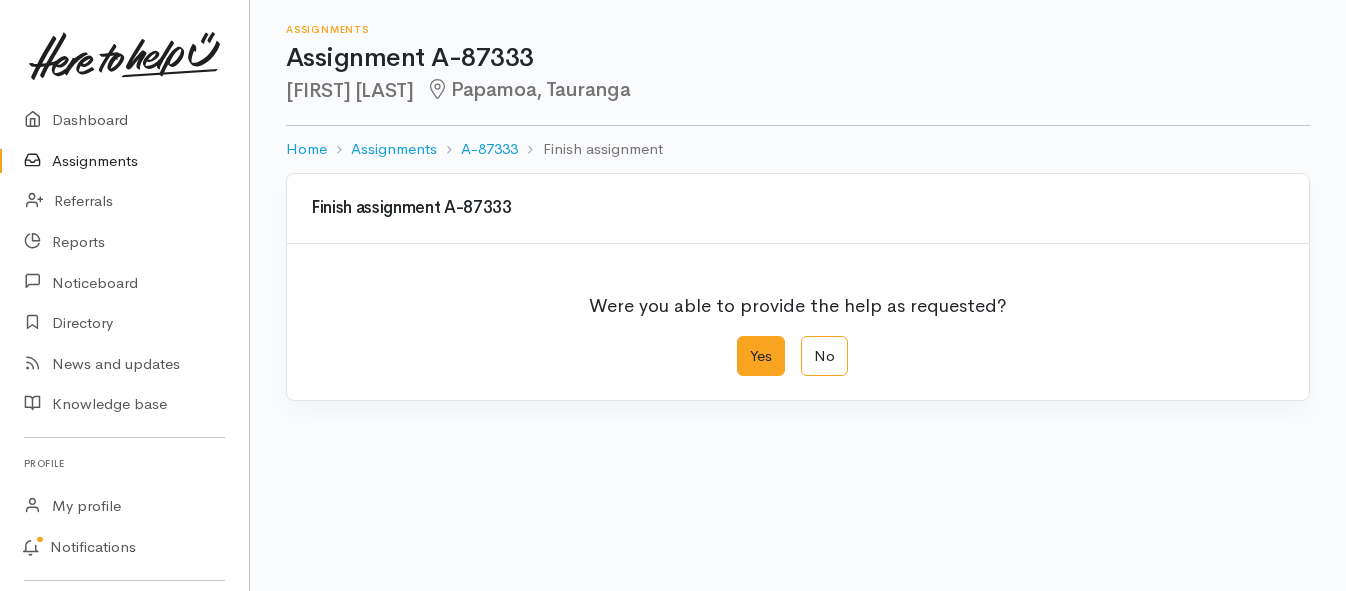 click on "Yes" at bounding box center [761, 356] 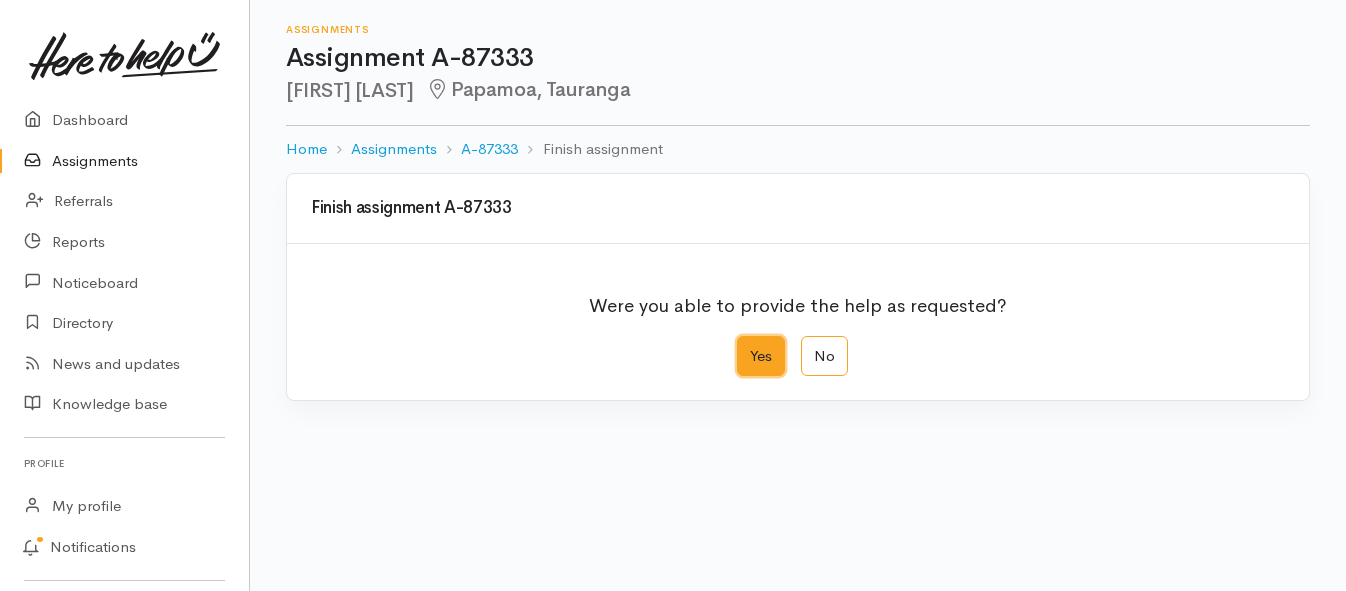 click on "Yes" at bounding box center [743, 342] 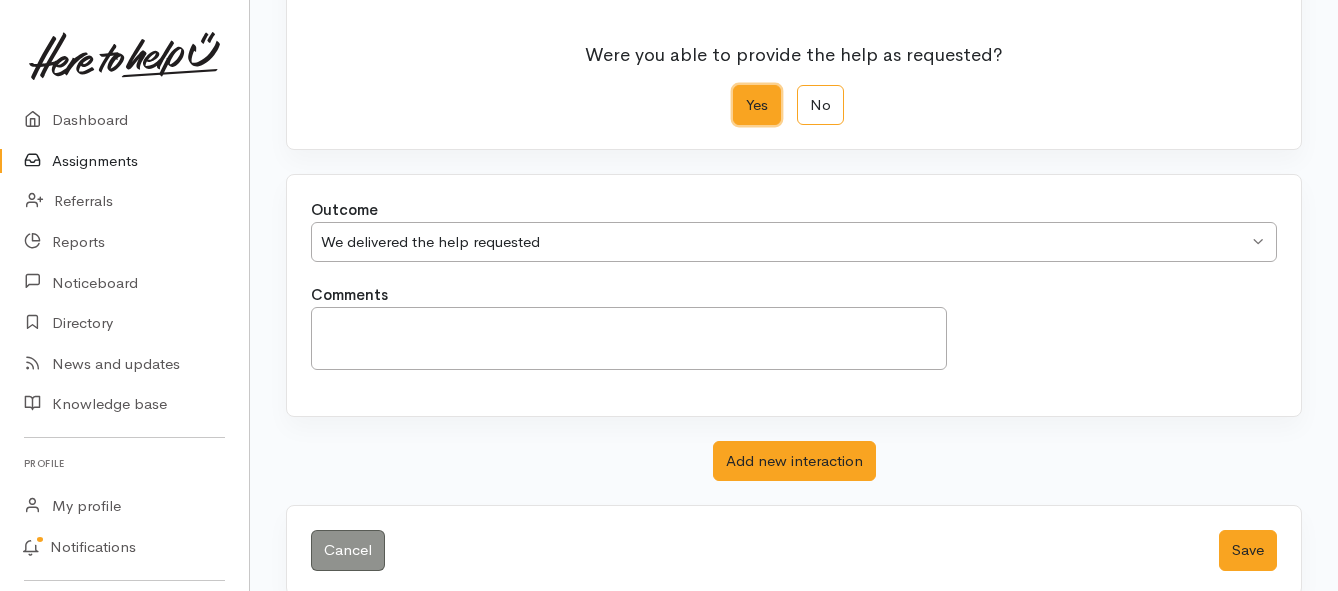 scroll, scrollTop: 280, scrollLeft: 0, axis: vertical 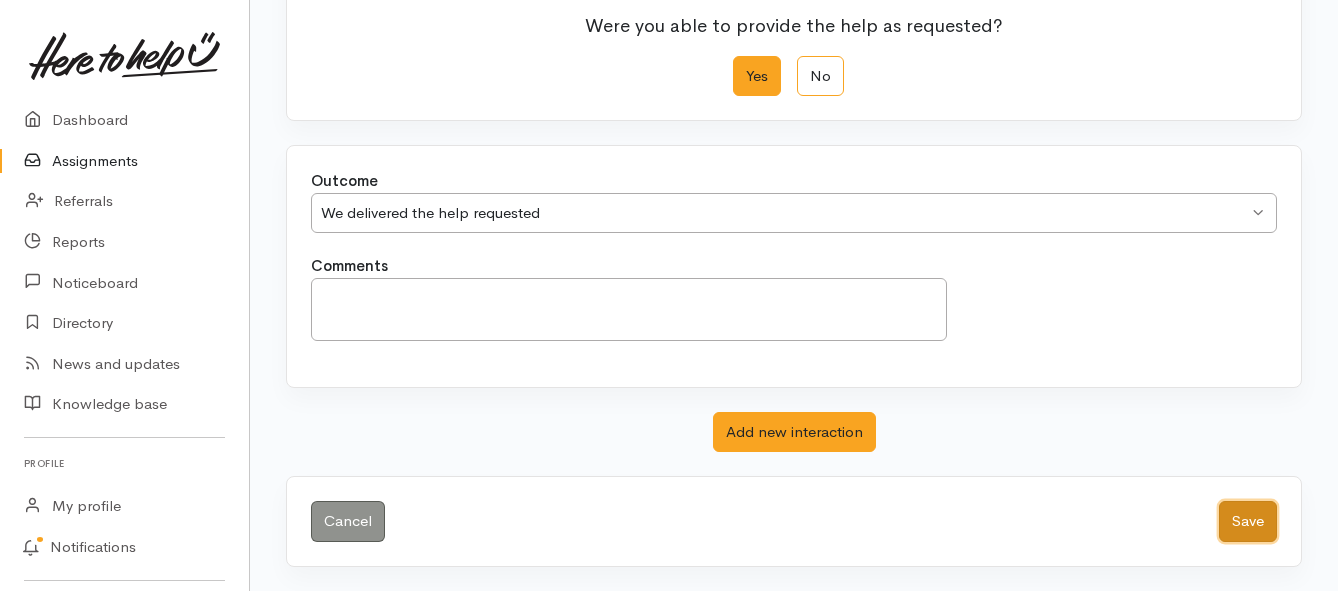 click on "Save" at bounding box center [1248, 521] 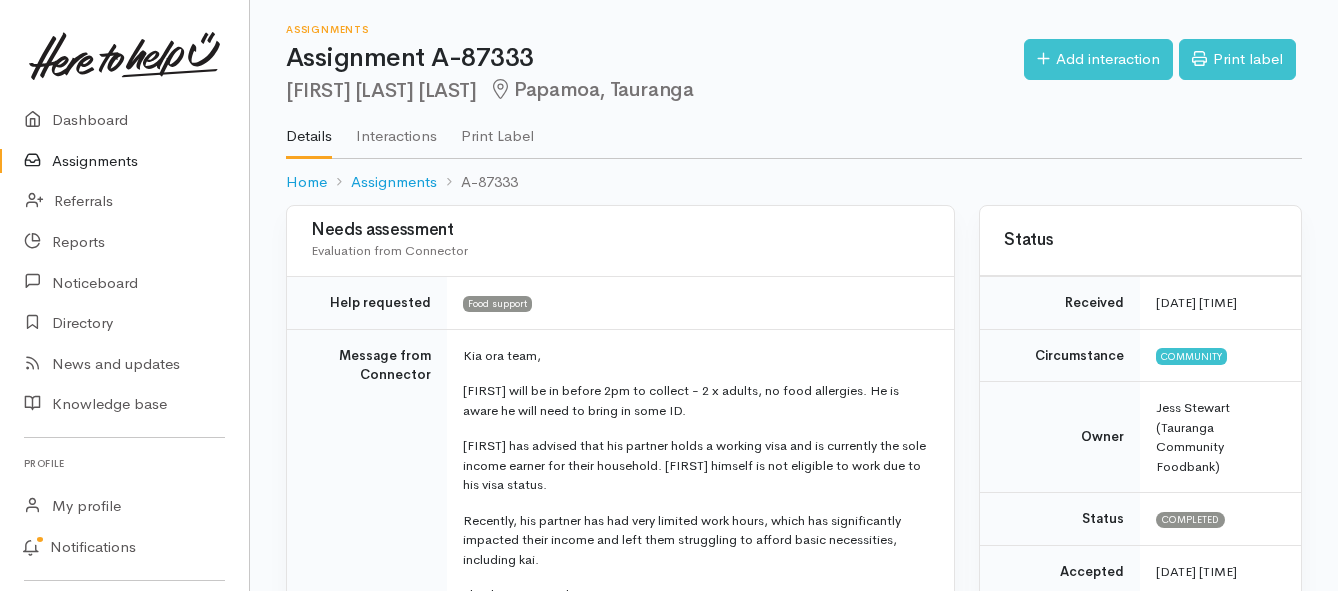 scroll, scrollTop: 0, scrollLeft: 0, axis: both 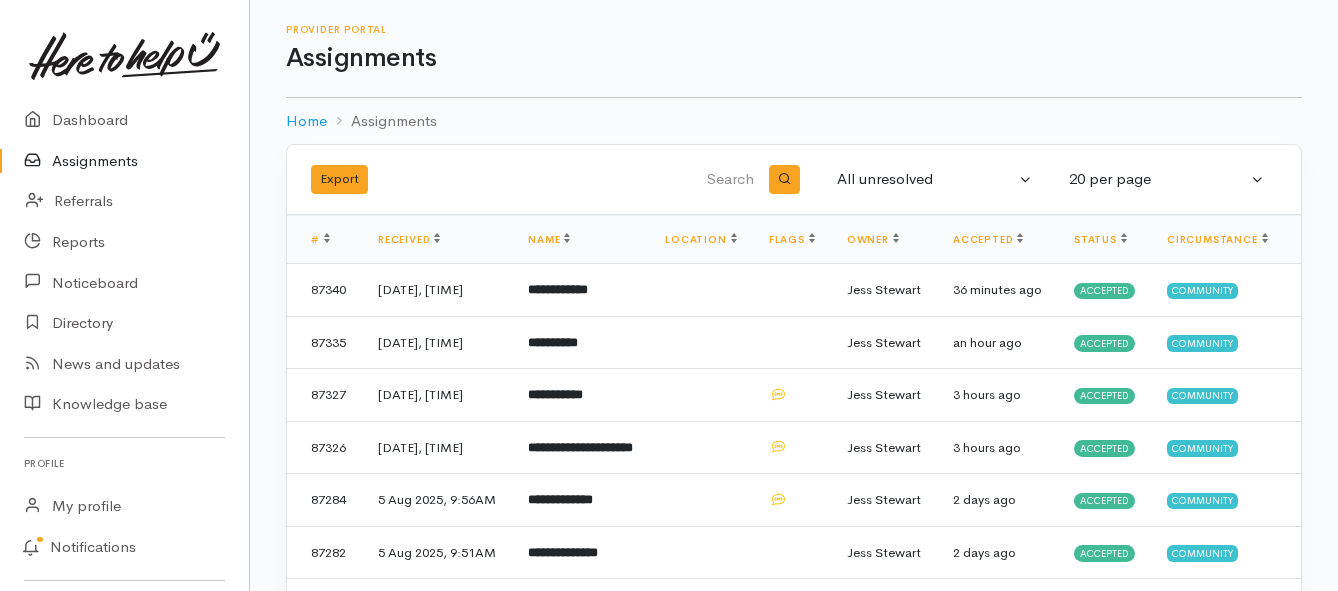 click on "Assignments" at bounding box center (124, 161) 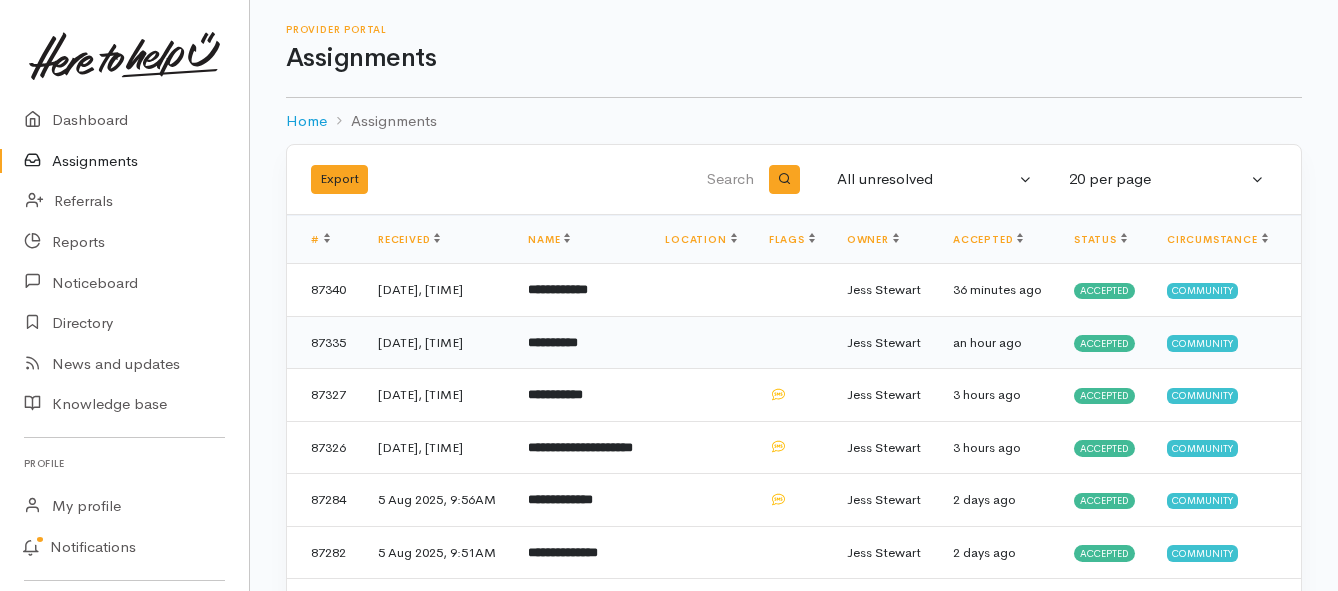 scroll, scrollTop: 100, scrollLeft: 0, axis: vertical 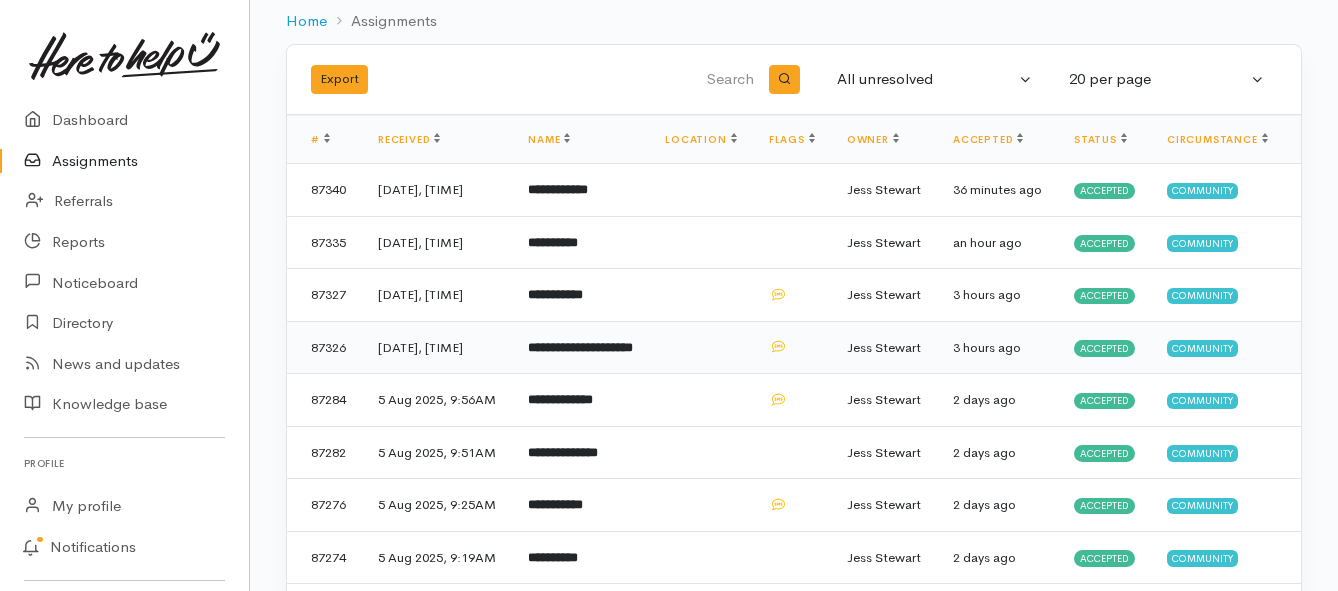 click on "**********" at bounding box center (580, 347) 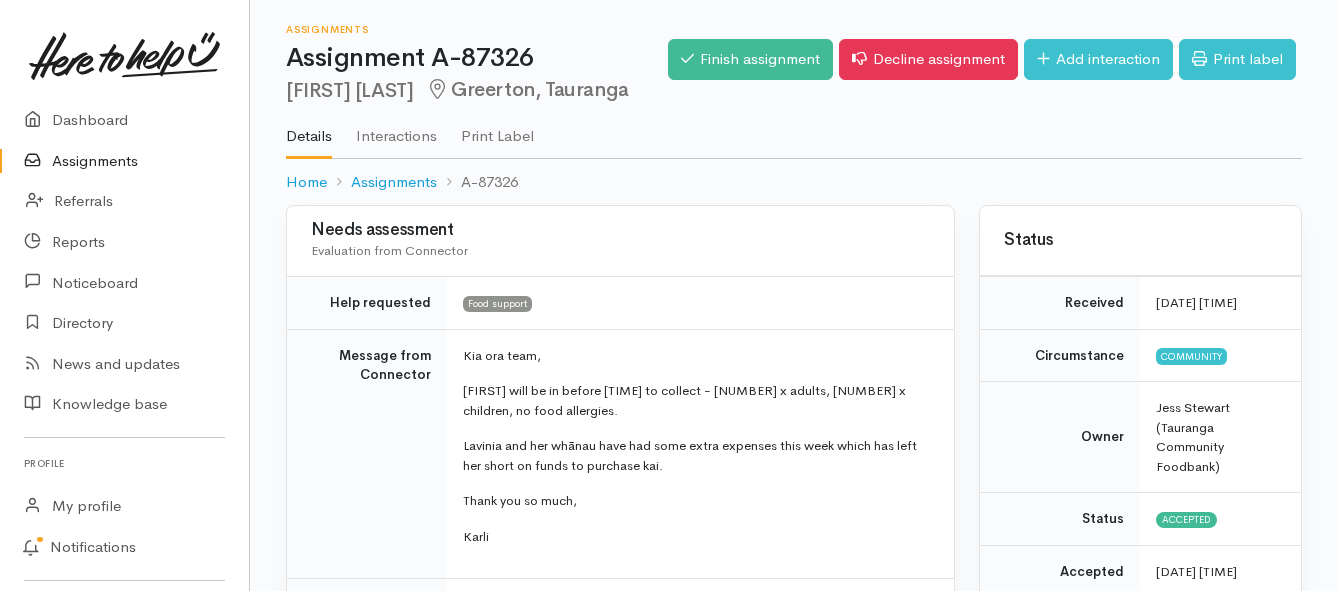 scroll, scrollTop: 0, scrollLeft: 0, axis: both 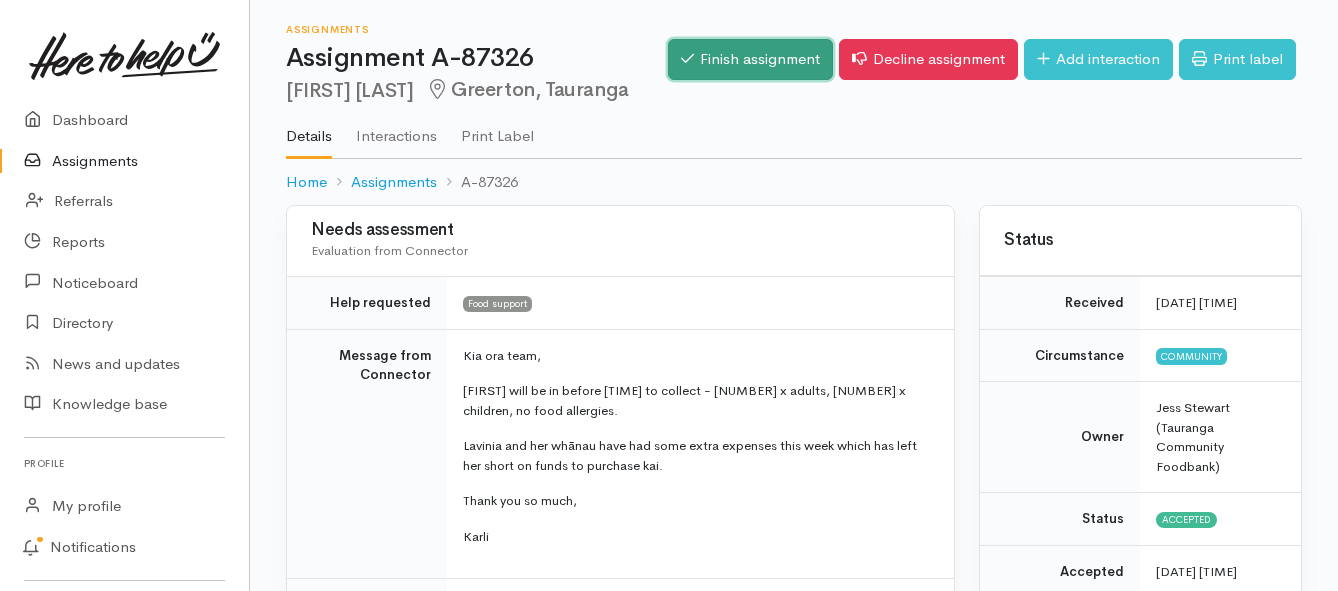 click on "Finish assignment" at bounding box center (750, 59) 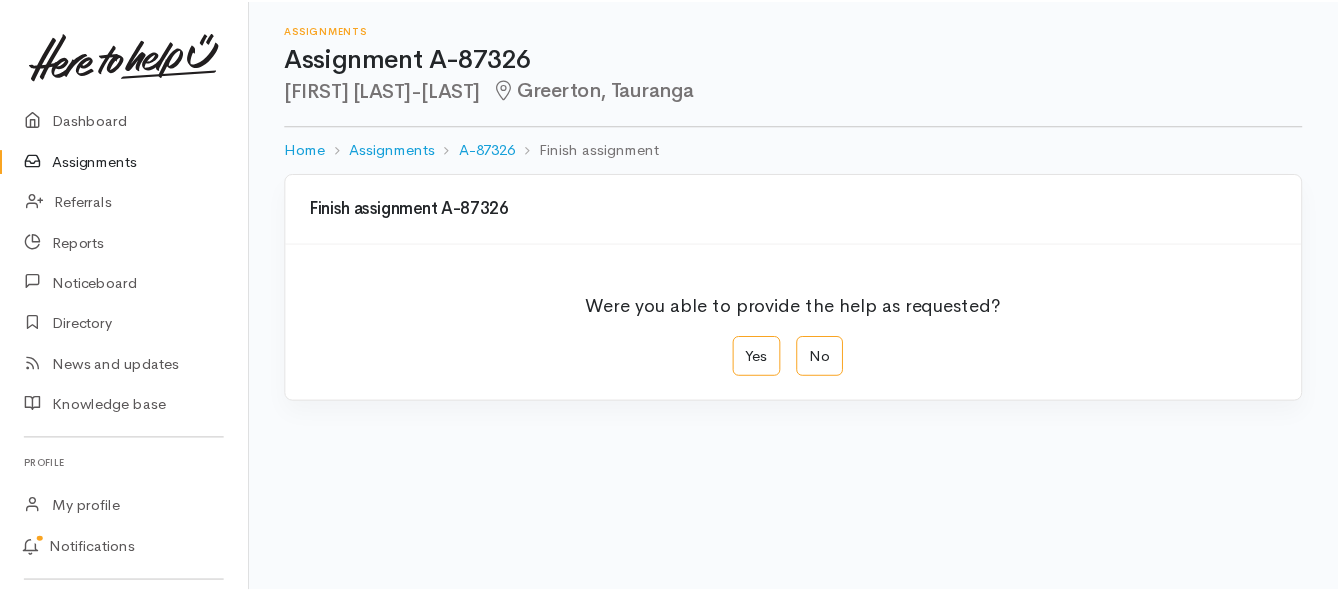 scroll, scrollTop: 0, scrollLeft: 0, axis: both 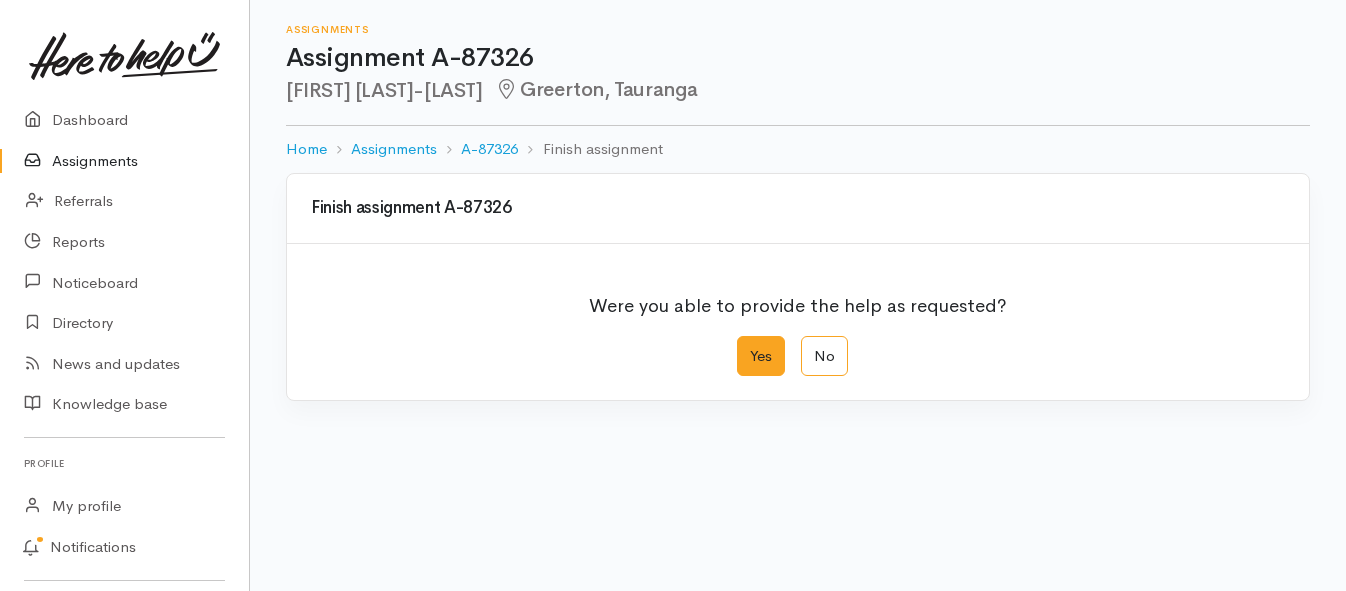 click on "Yes" at bounding box center [761, 356] 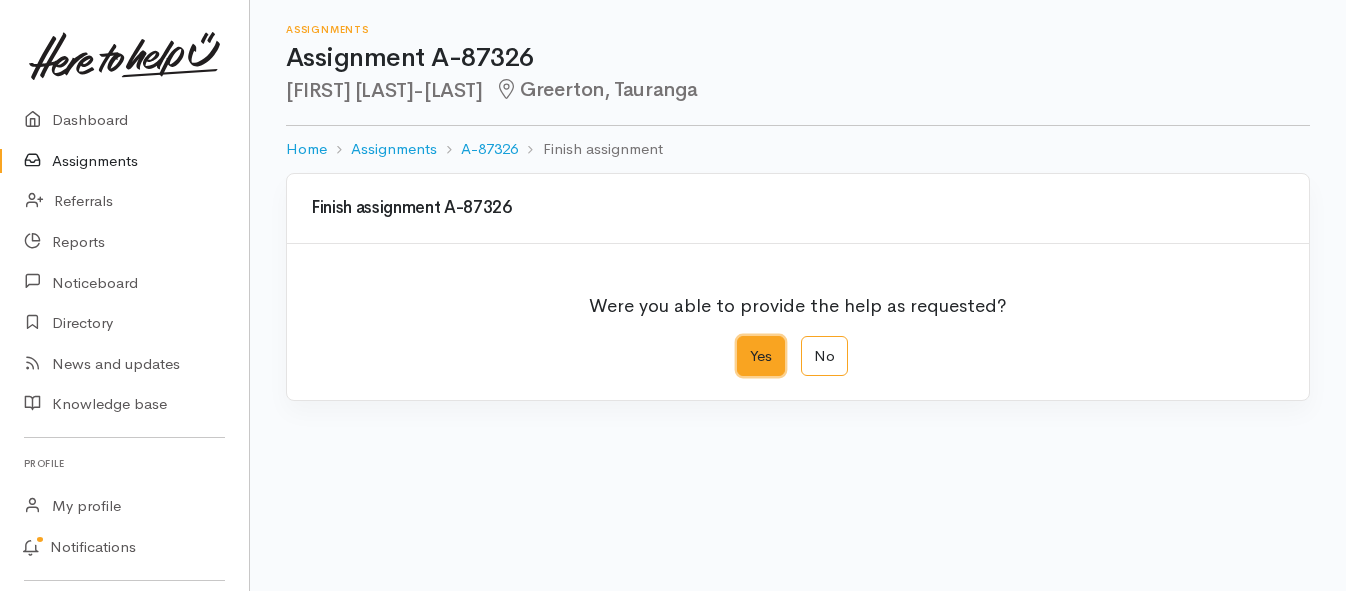 click on "Yes" at bounding box center (743, 342) 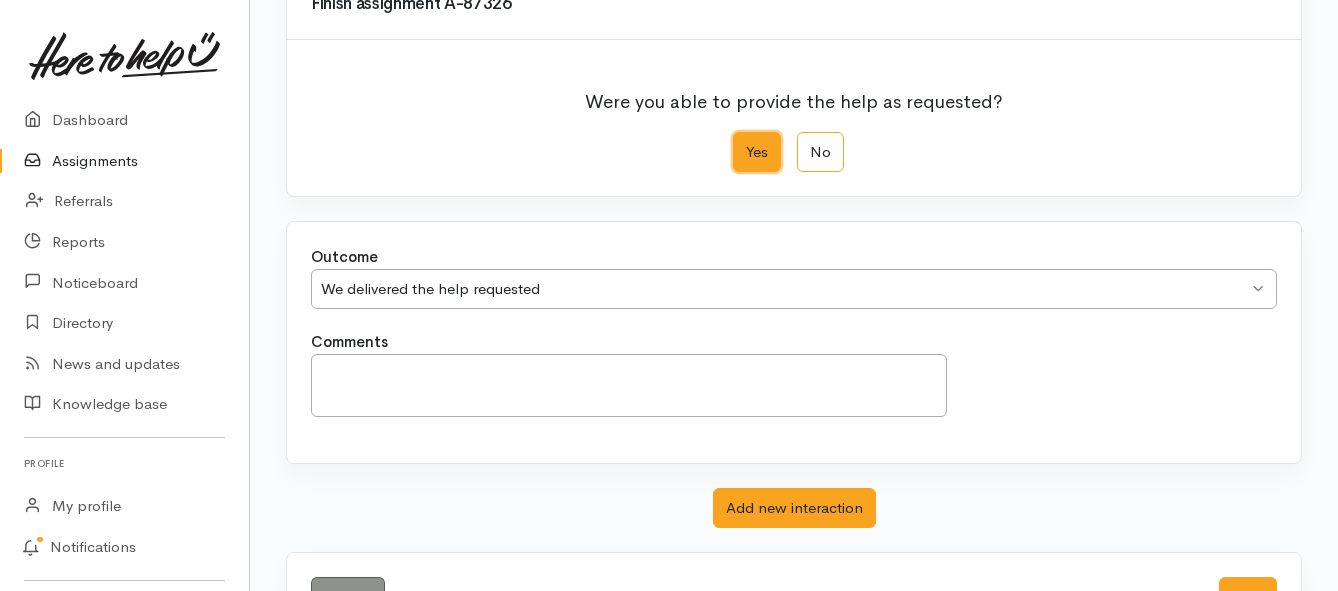 scroll, scrollTop: 280, scrollLeft: 0, axis: vertical 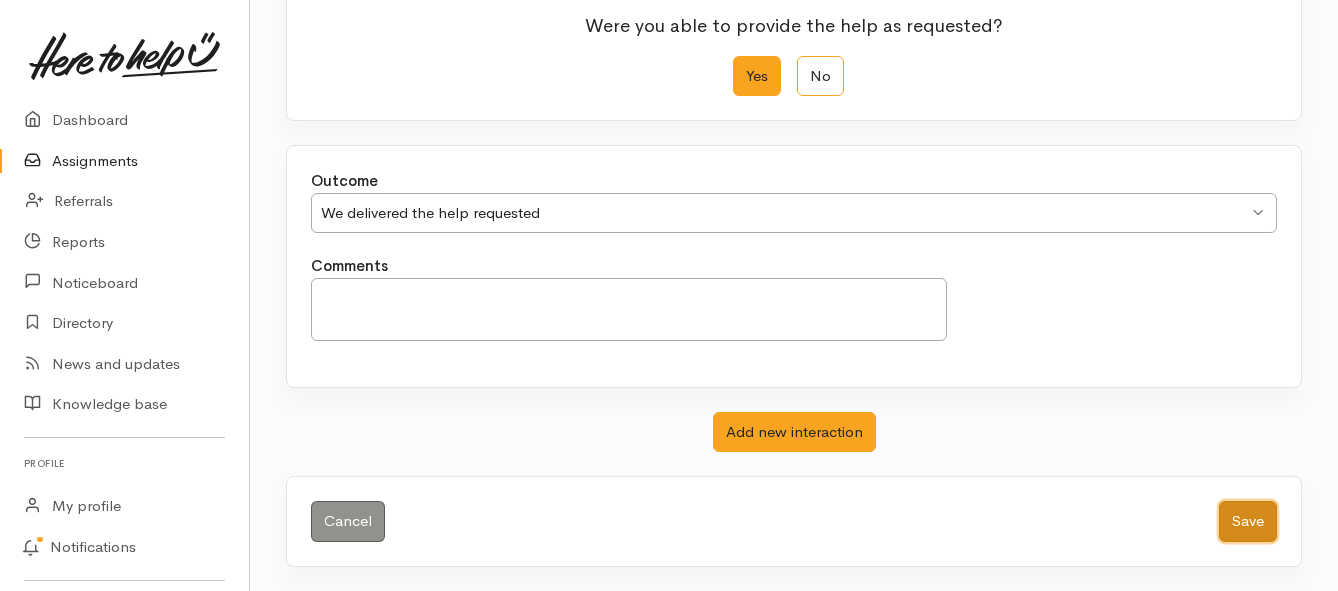 click on "Save" at bounding box center [1248, 521] 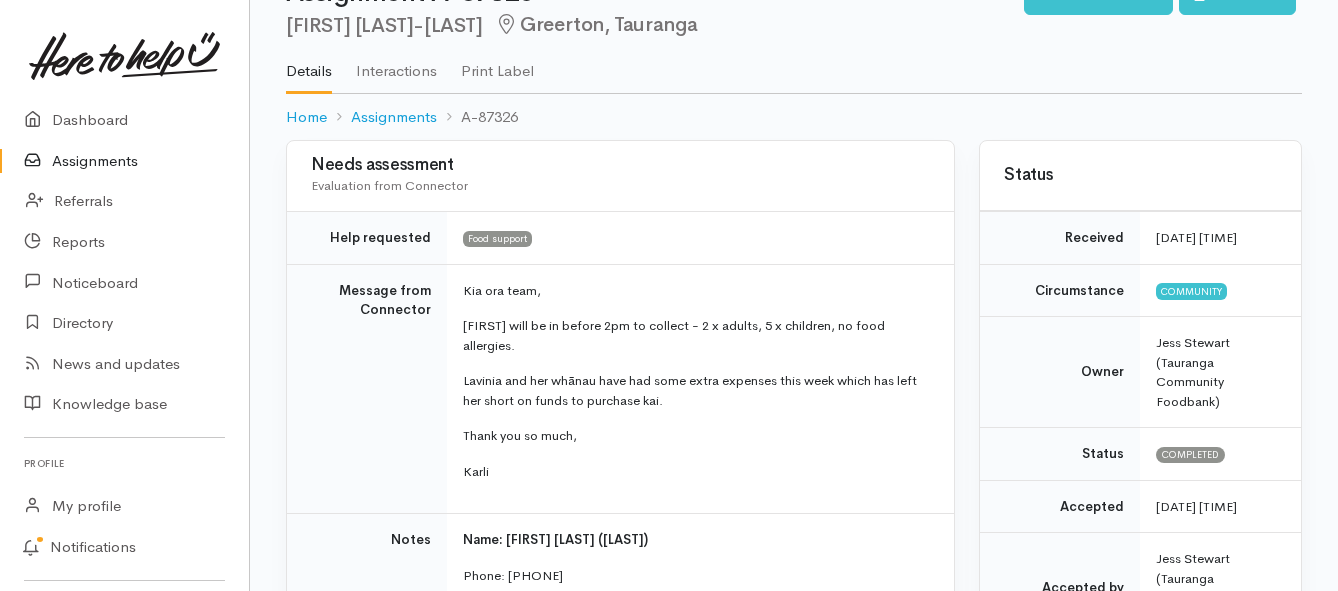 scroll, scrollTop: 100, scrollLeft: 0, axis: vertical 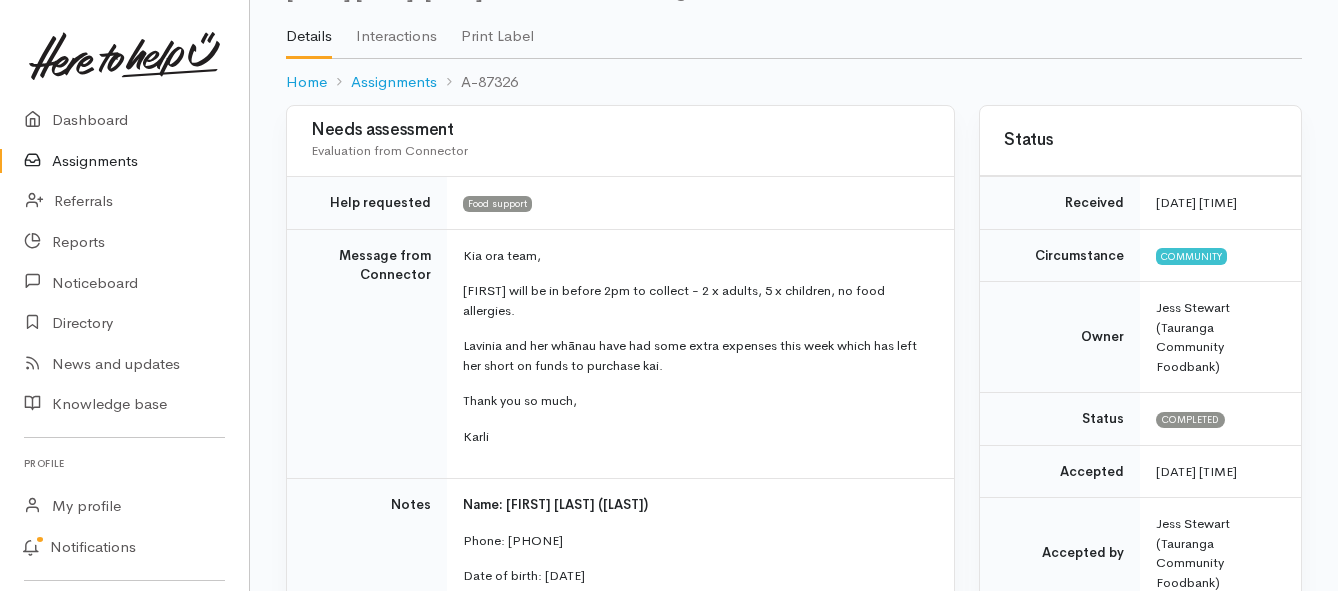 click on "Assignments" at bounding box center [124, 161] 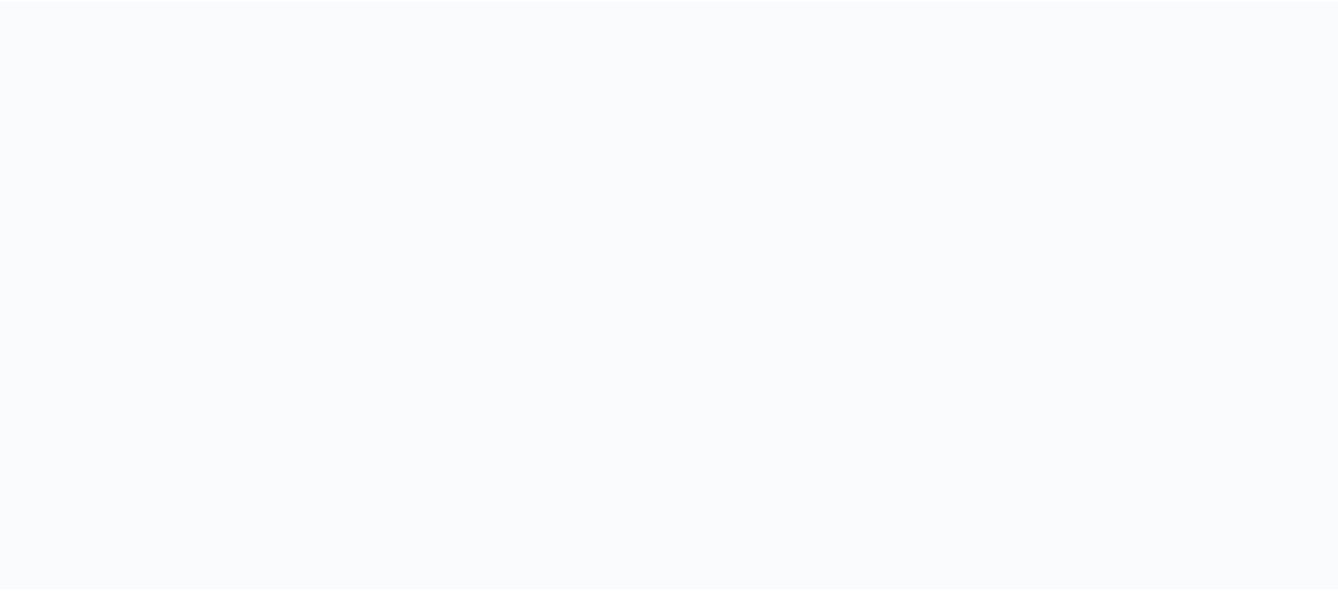 scroll, scrollTop: 0, scrollLeft: 0, axis: both 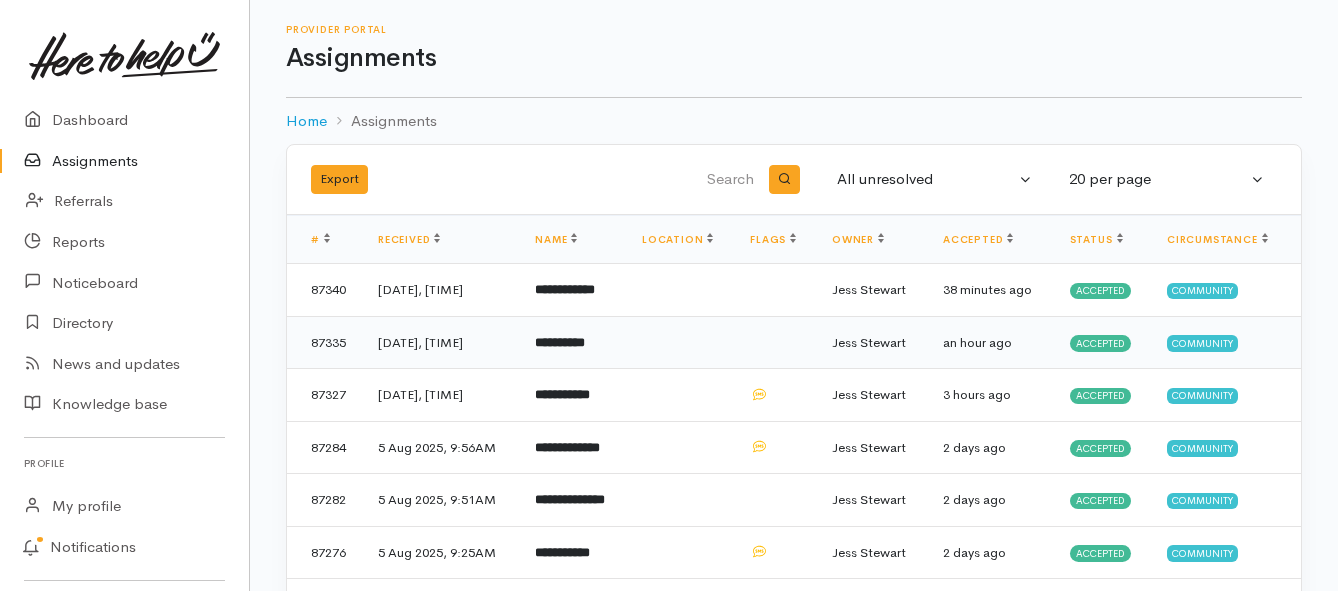 click on "**********" at bounding box center (572, 342) 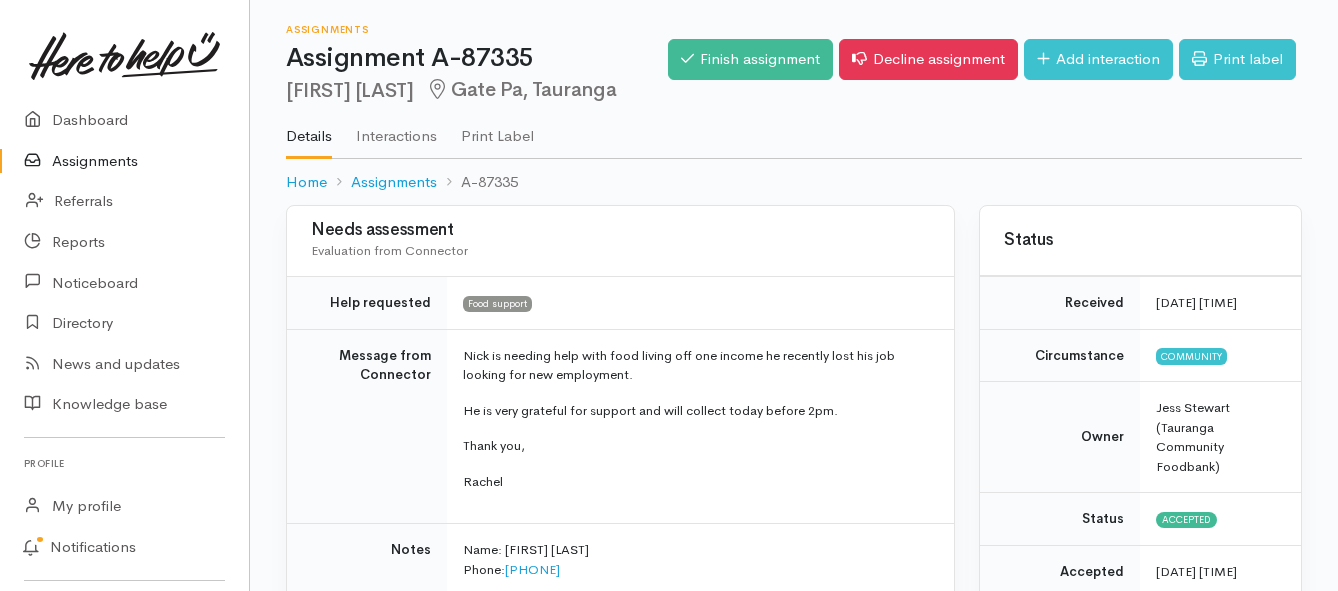 scroll, scrollTop: 0, scrollLeft: 0, axis: both 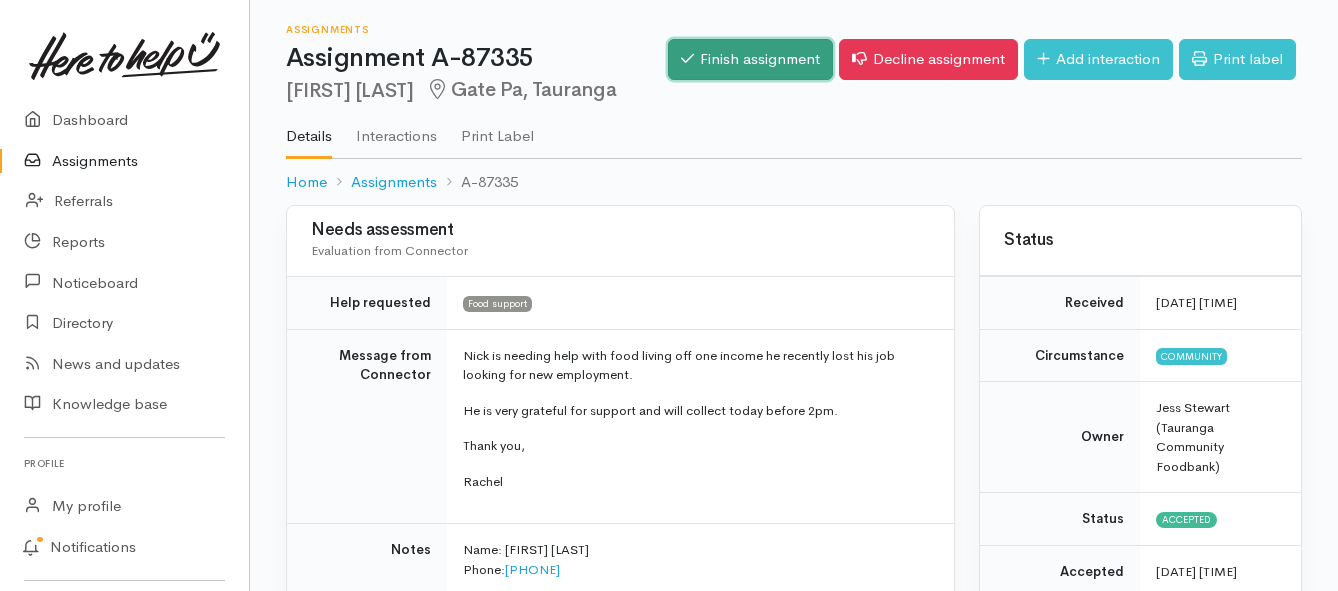 click on "Finish assignment" at bounding box center (750, 59) 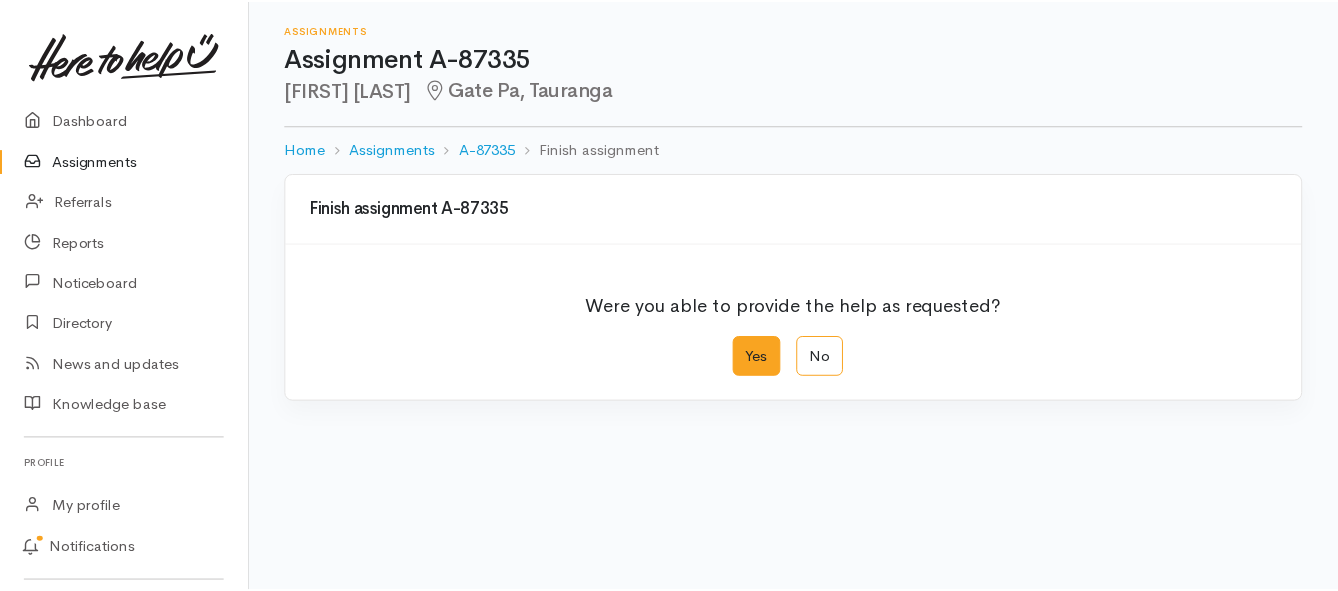 scroll, scrollTop: 0, scrollLeft: 0, axis: both 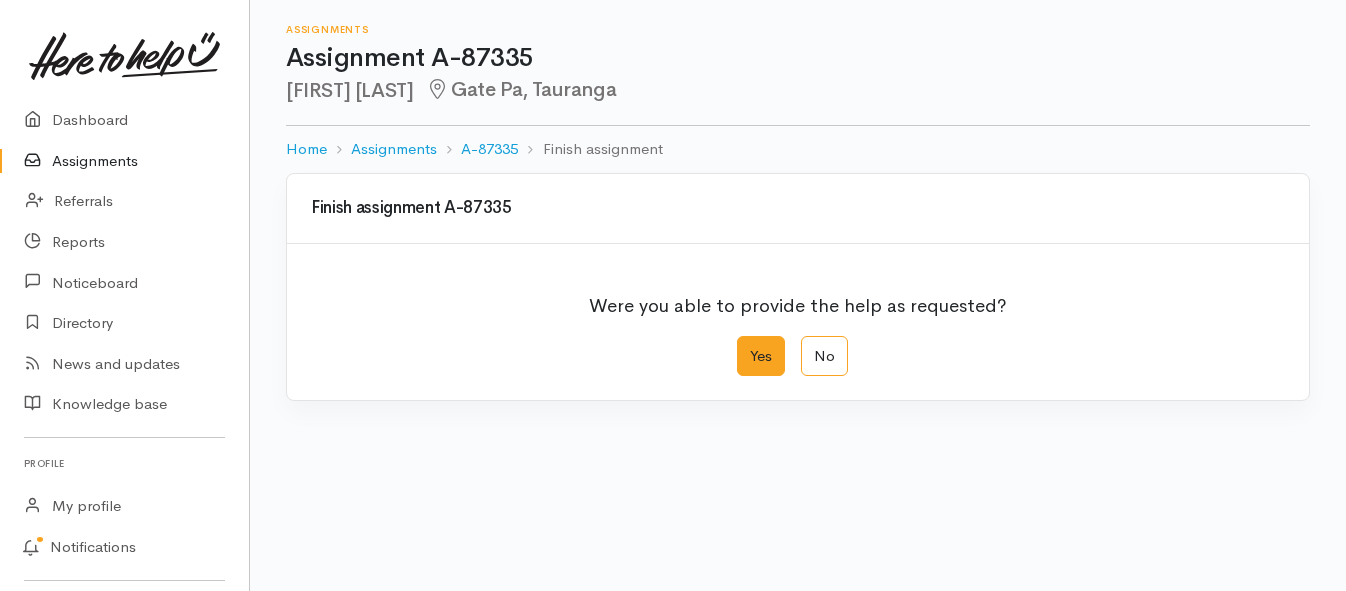click on "Yes" at bounding box center [761, 356] 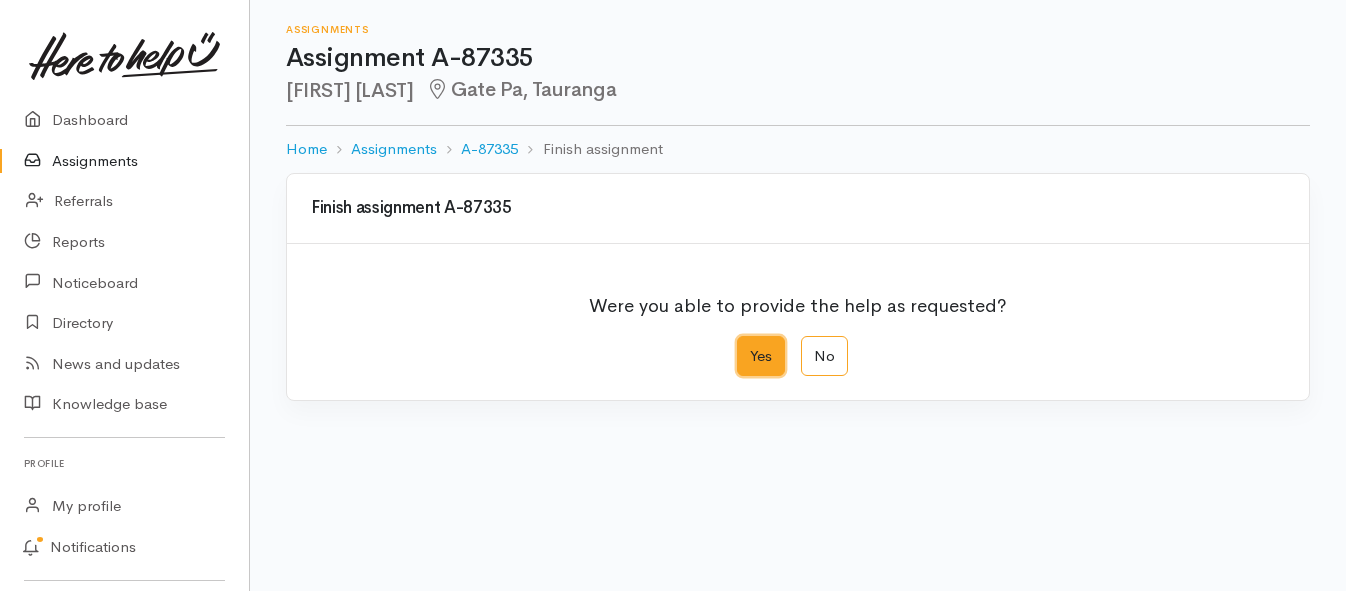 click on "Yes" at bounding box center [743, 342] 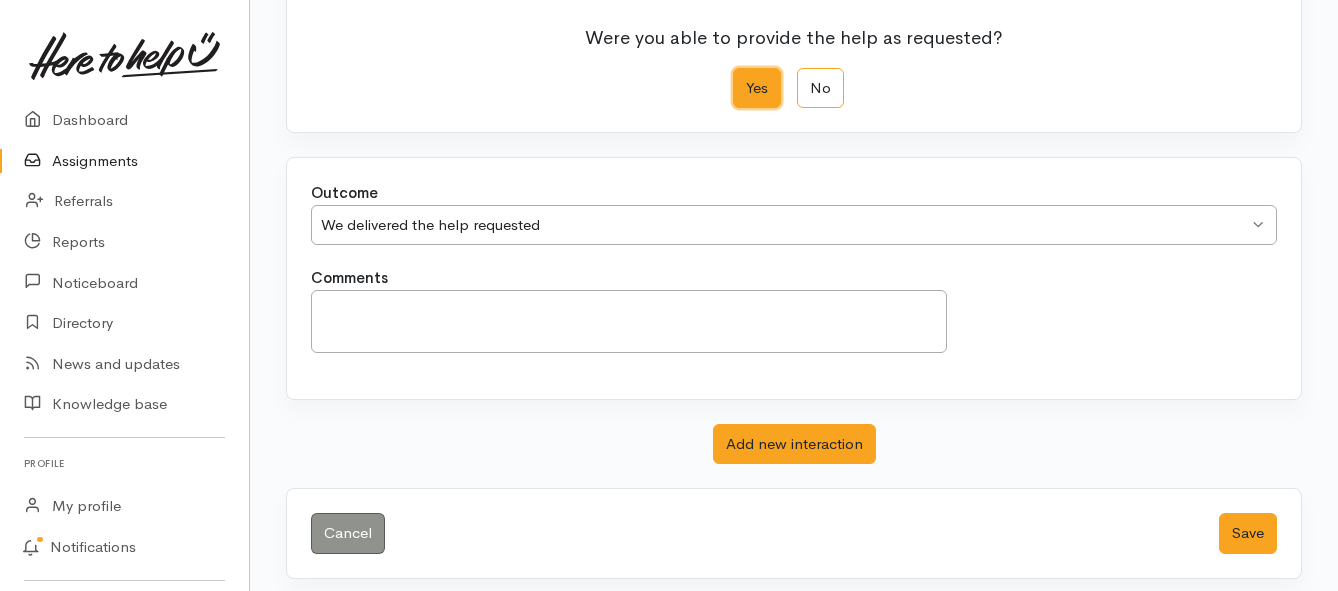 scroll, scrollTop: 280, scrollLeft: 0, axis: vertical 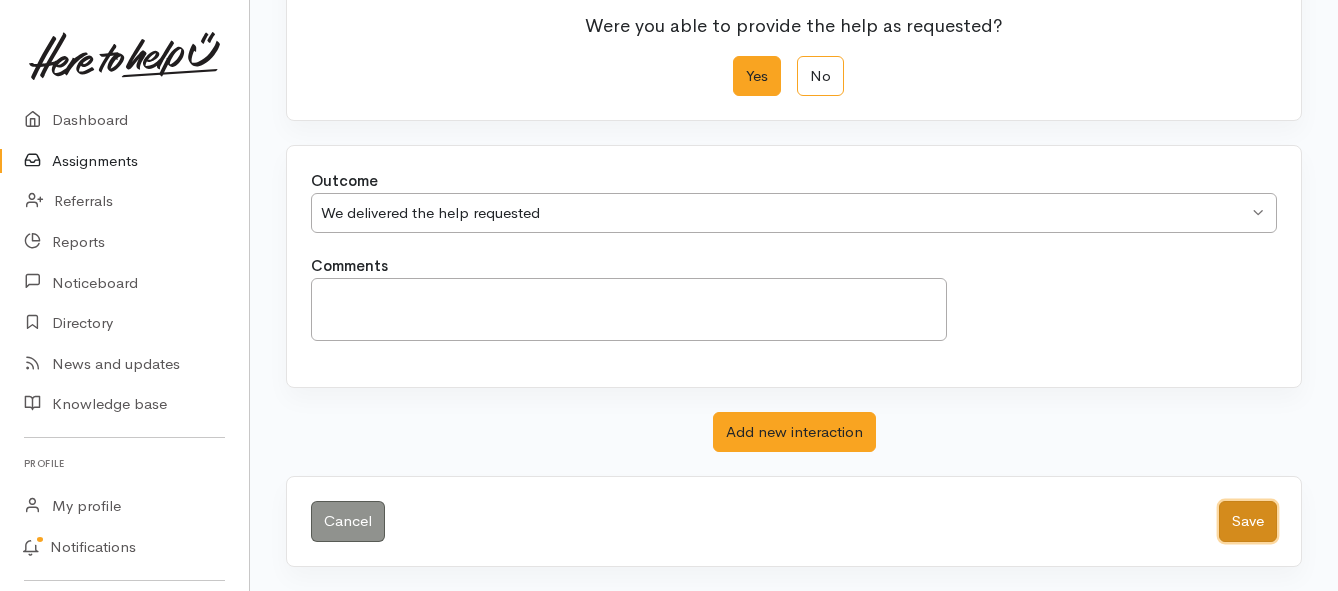 click on "Save" at bounding box center (1248, 521) 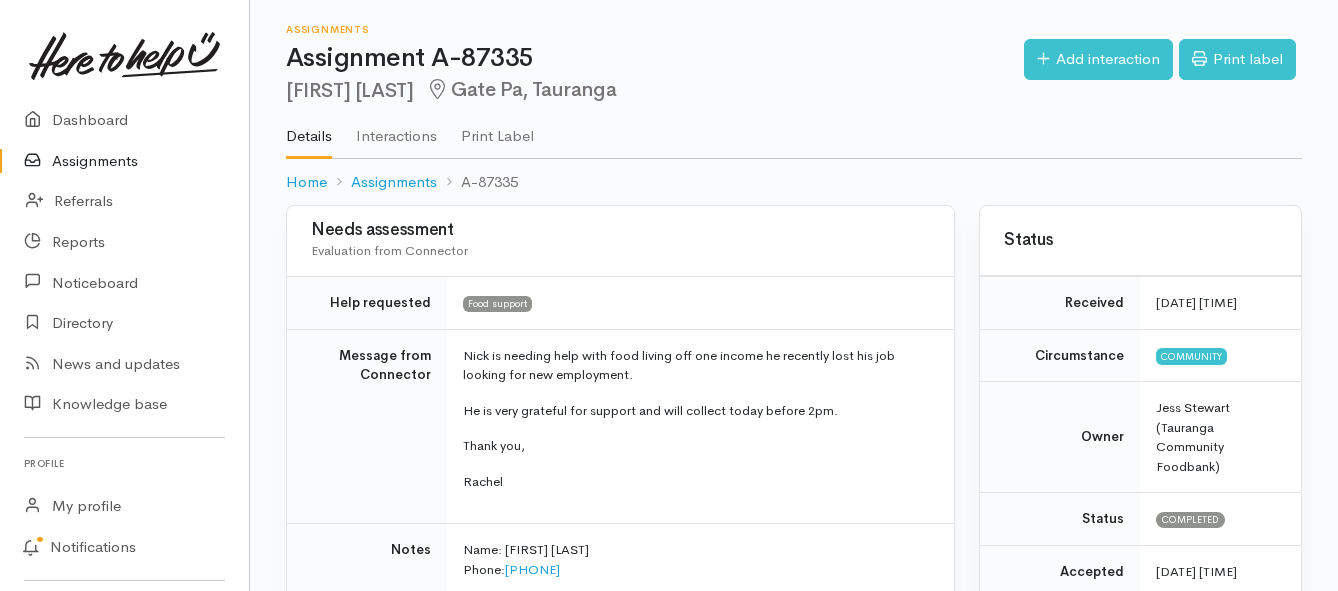 scroll, scrollTop: 0, scrollLeft: 0, axis: both 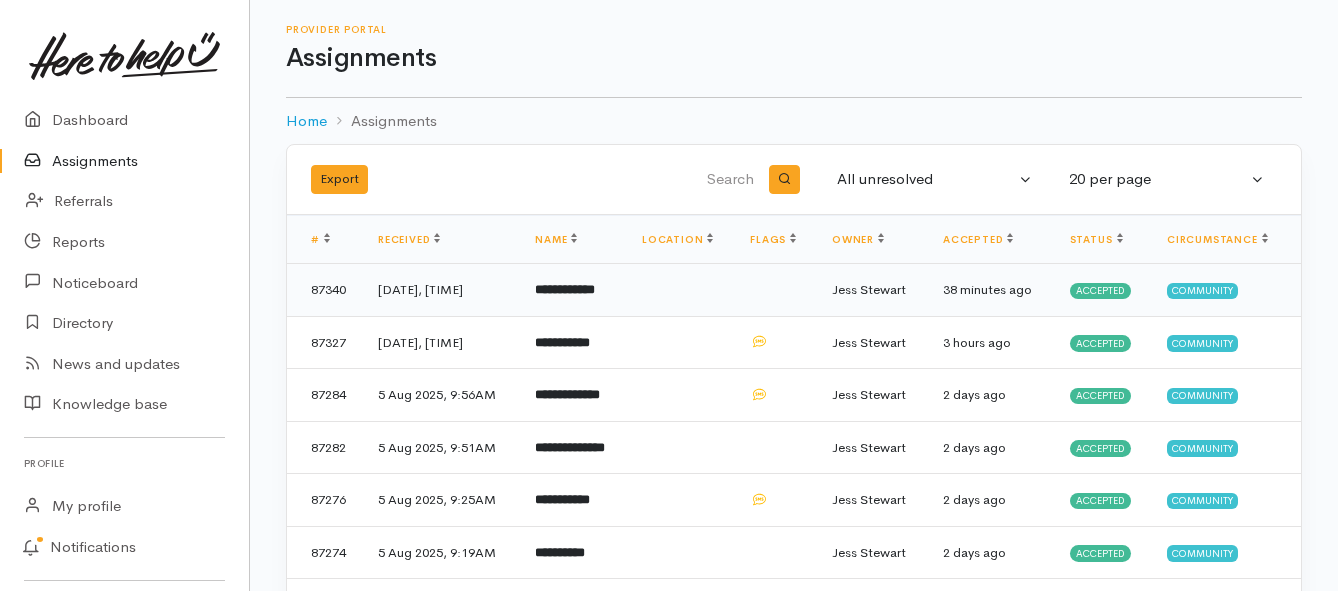 click on "**********" at bounding box center [565, 289] 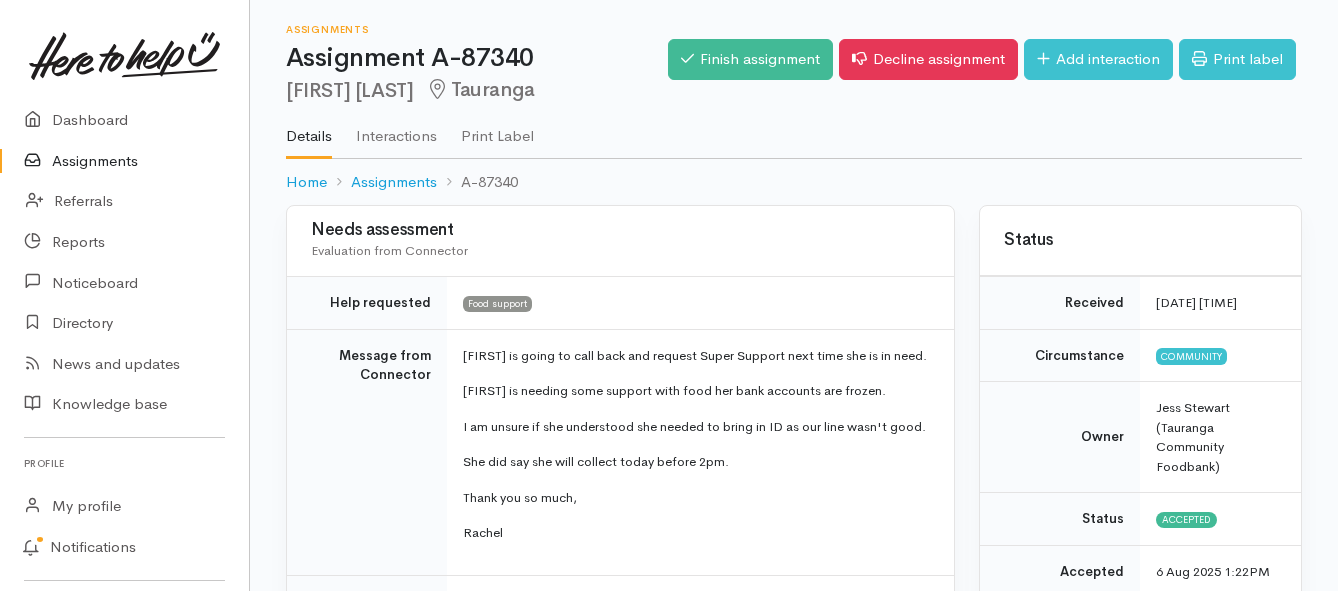 scroll, scrollTop: 0, scrollLeft: 0, axis: both 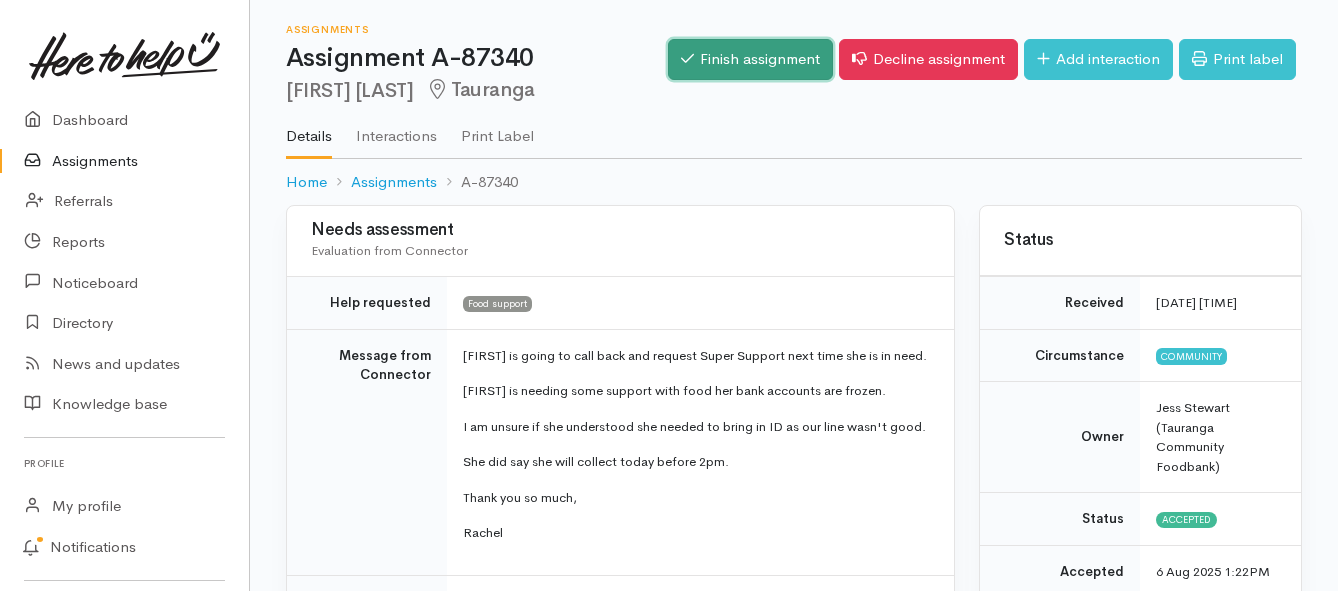 click on "Finish assignment" at bounding box center (750, 59) 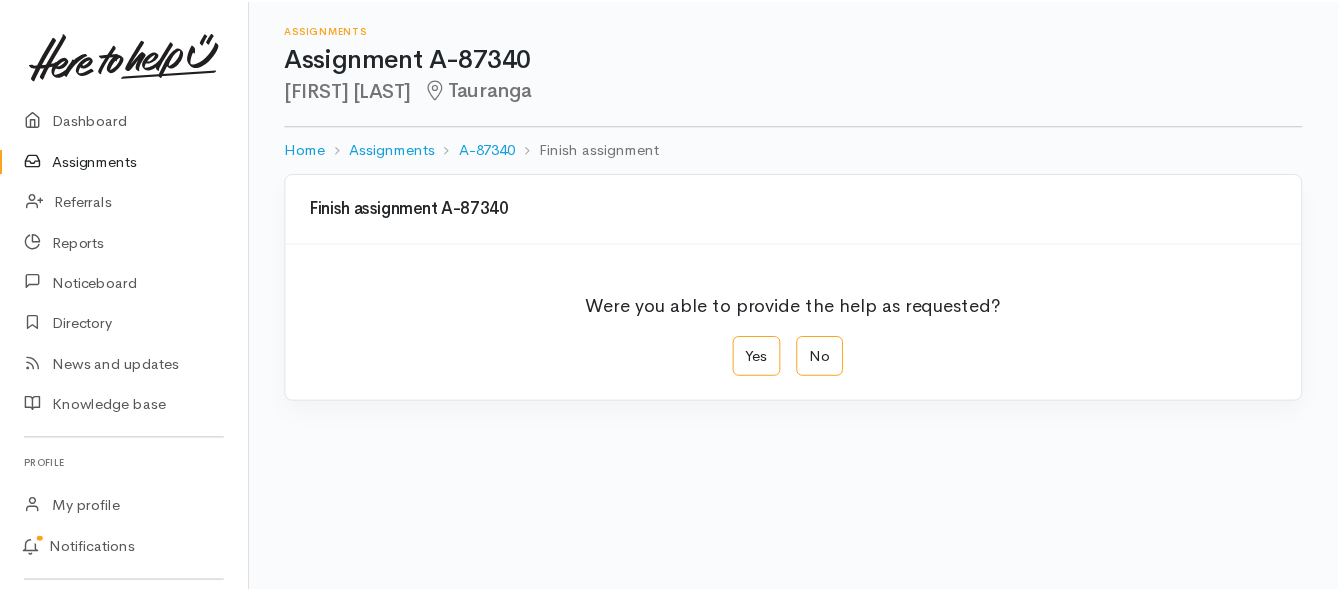 scroll, scrollTop: 0, scrollLeft: 0, axis: both 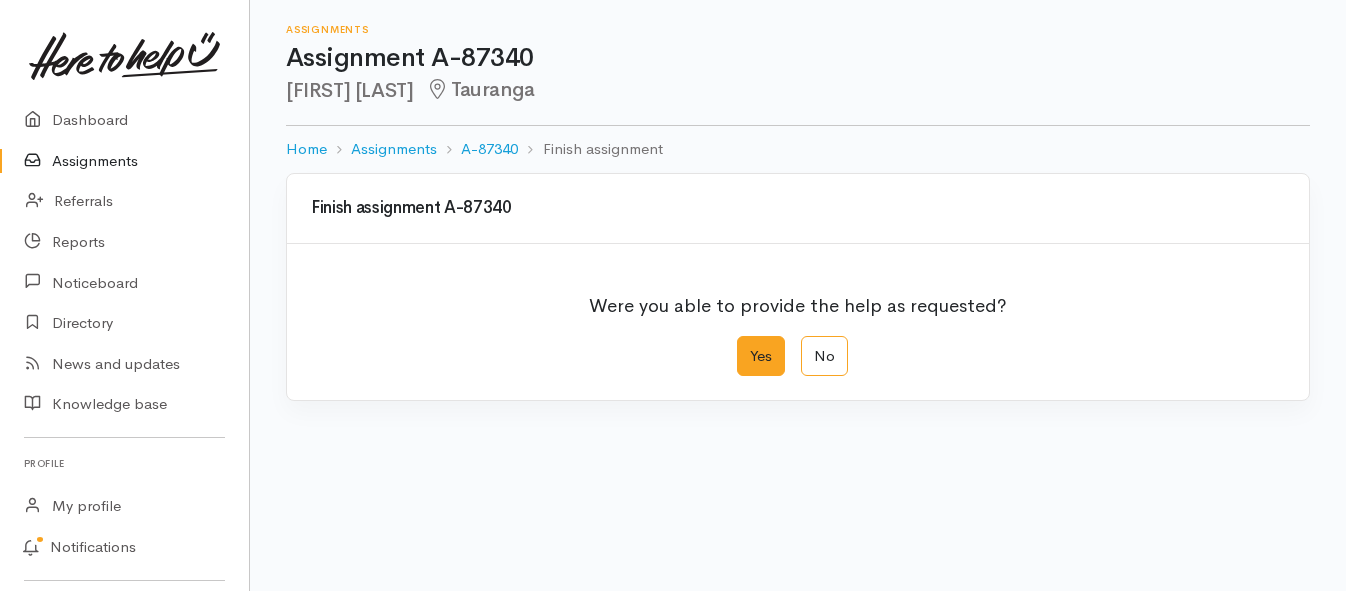 click on "Yes" at bounding box center (761, 356) 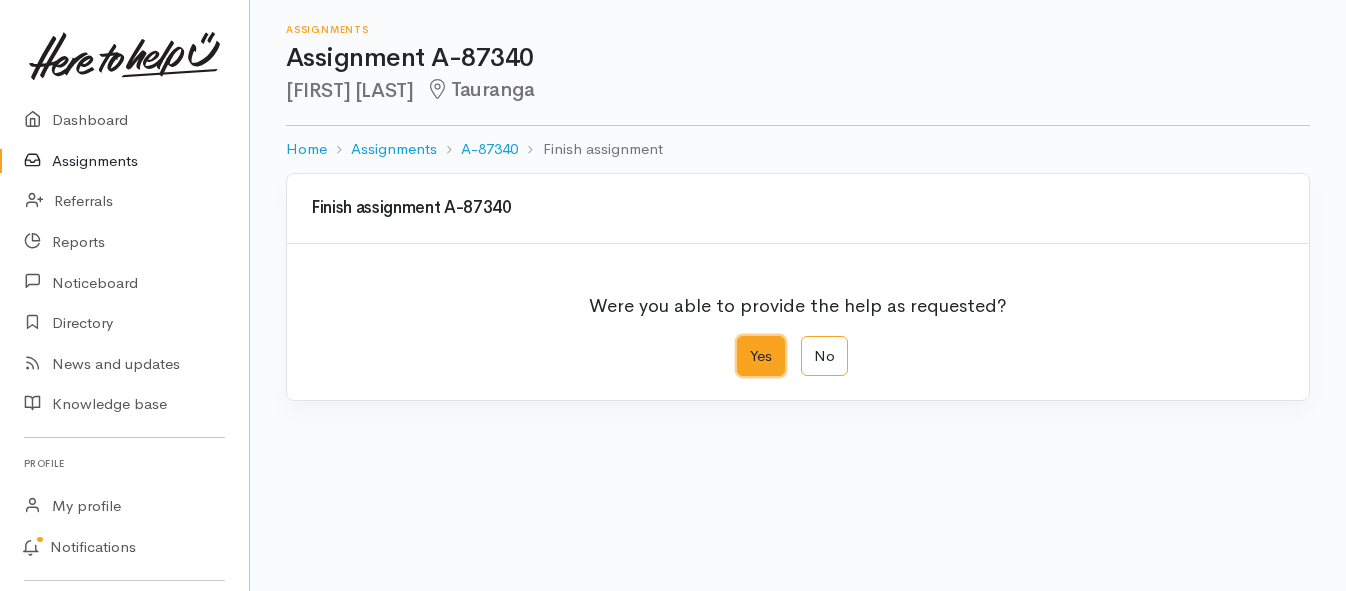 click on "Yes" at bounding box center [743, 342] 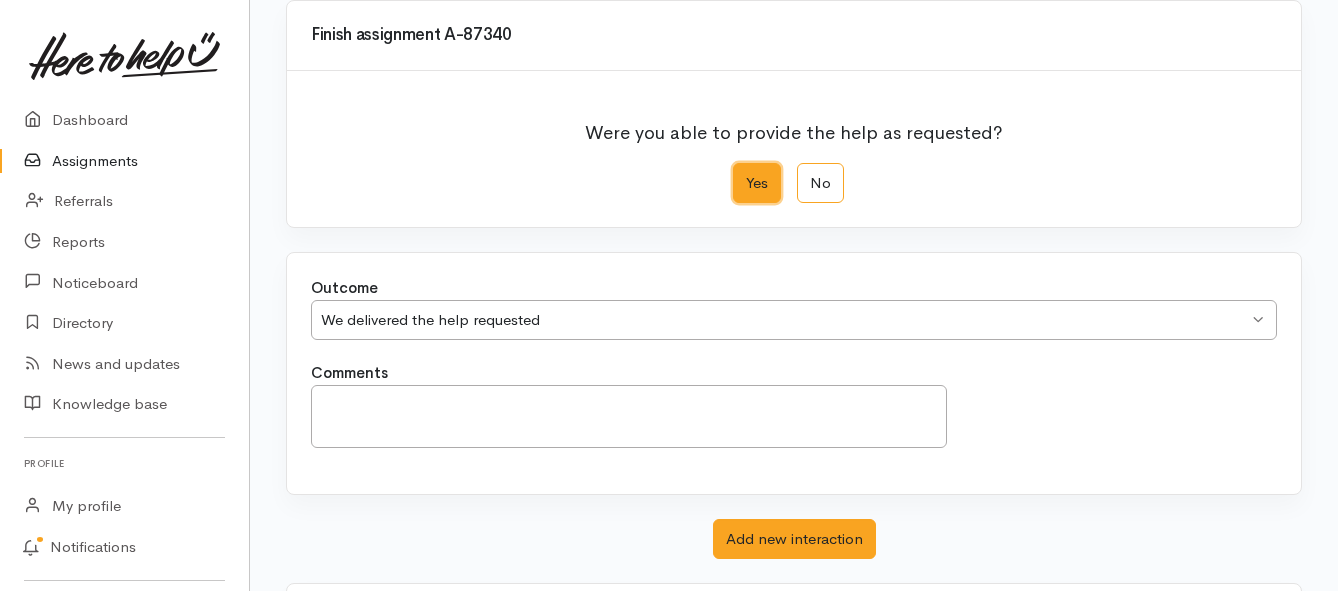 scroll, scrollTop: 280, scrollLeft: 0, axis: vertical 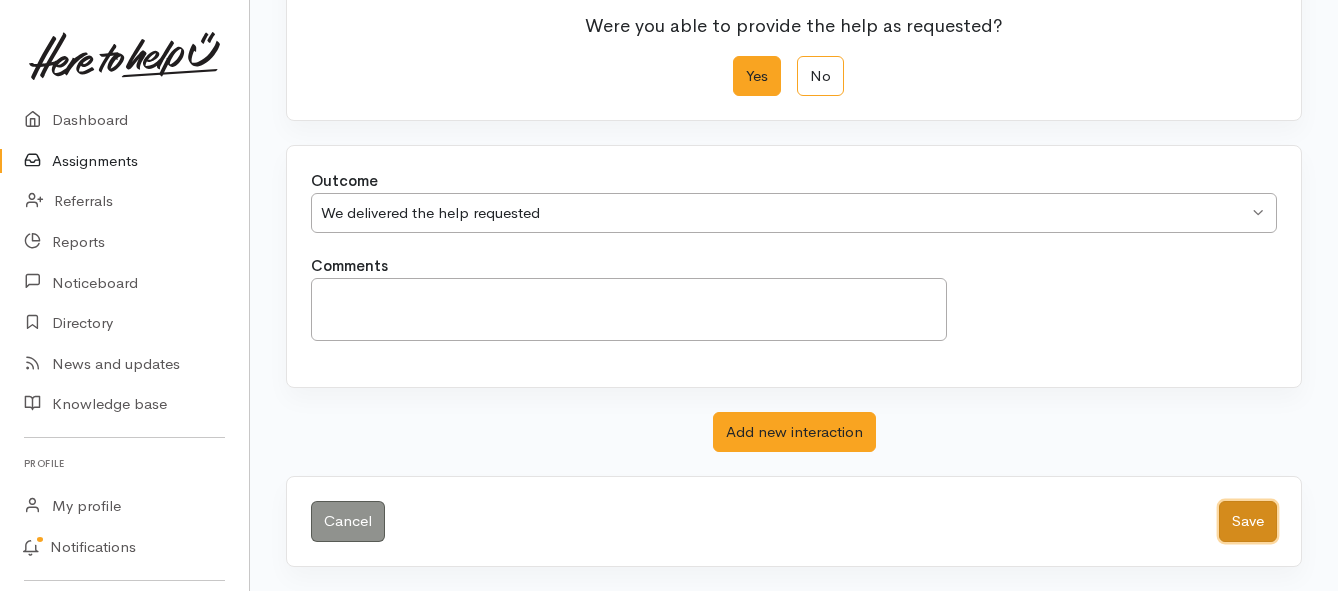 click on "Save" at bounding box center (1248, 521) 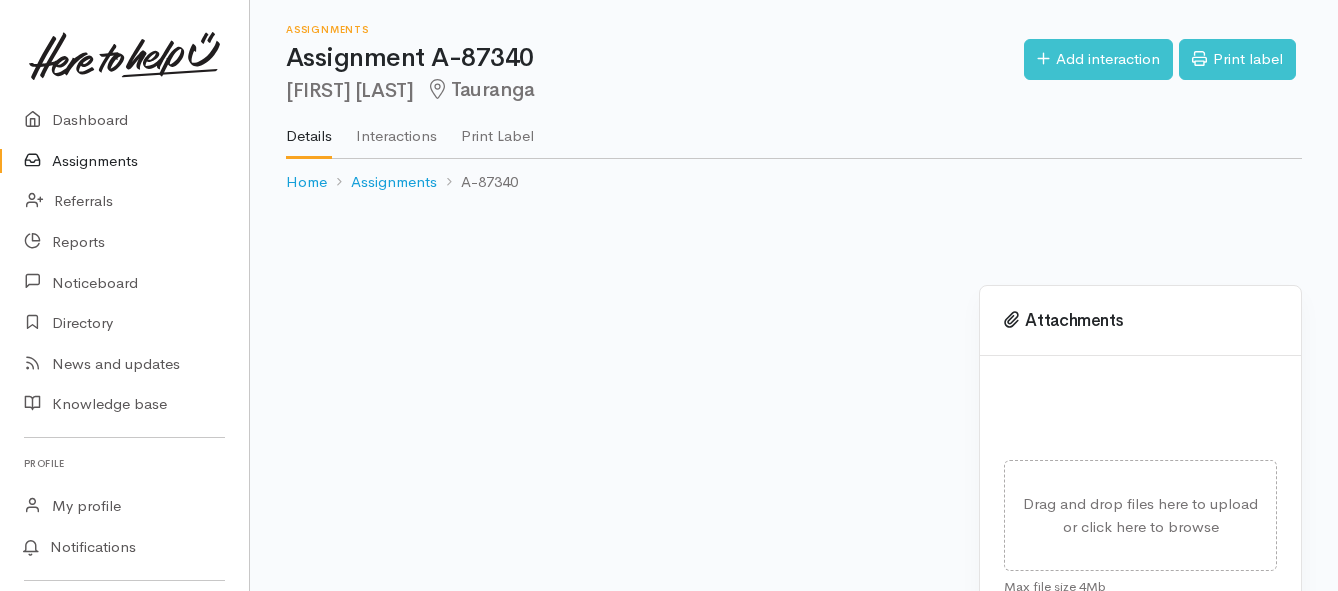 scroll, scrollTop: 0, scrollLeft: 0, axis: both 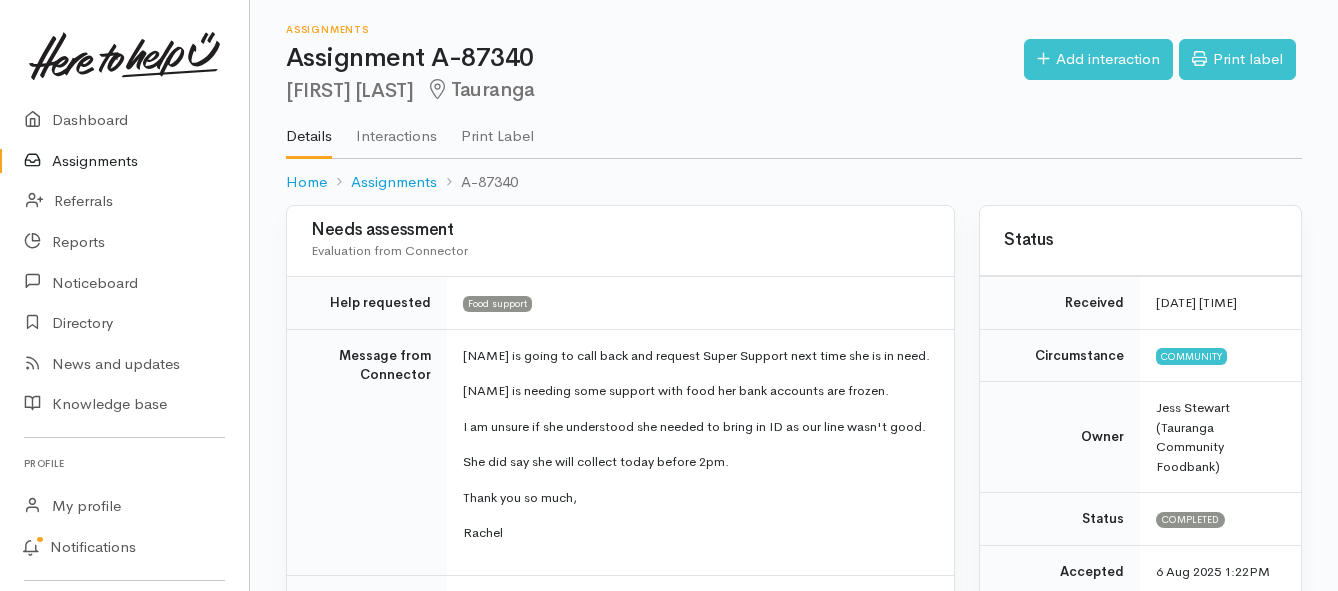 click on "Assignments" at bounding box center [124, 161] 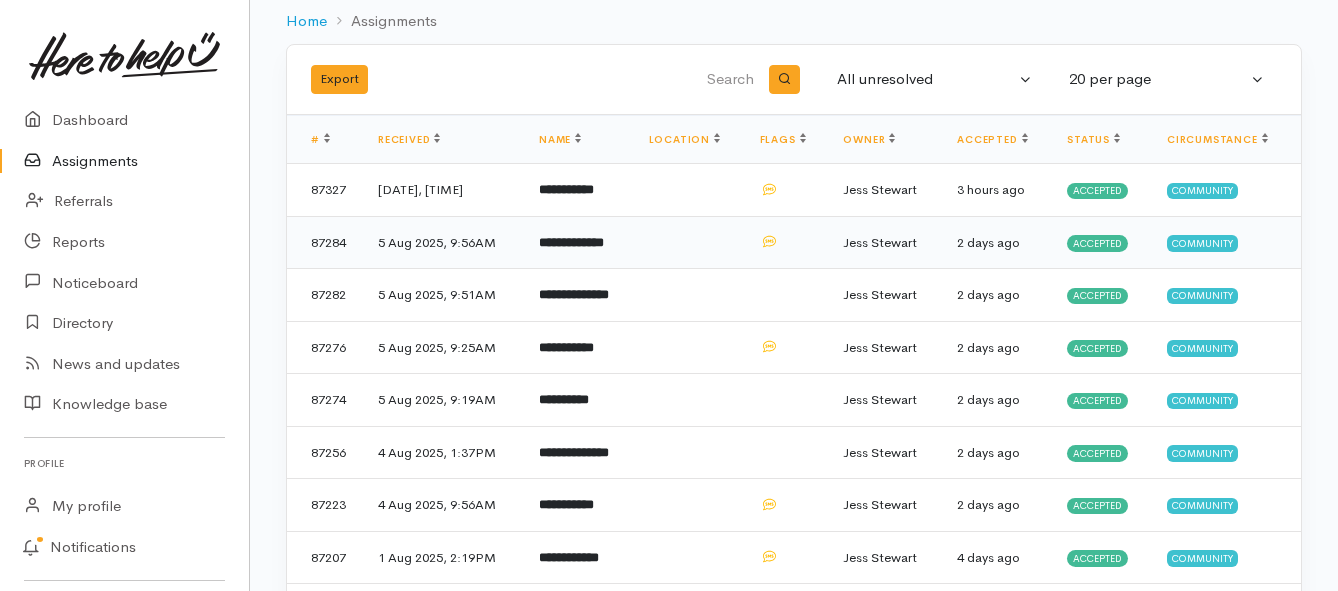 scroll, scrollTop: 0, scrollLeft: 0, axis: both 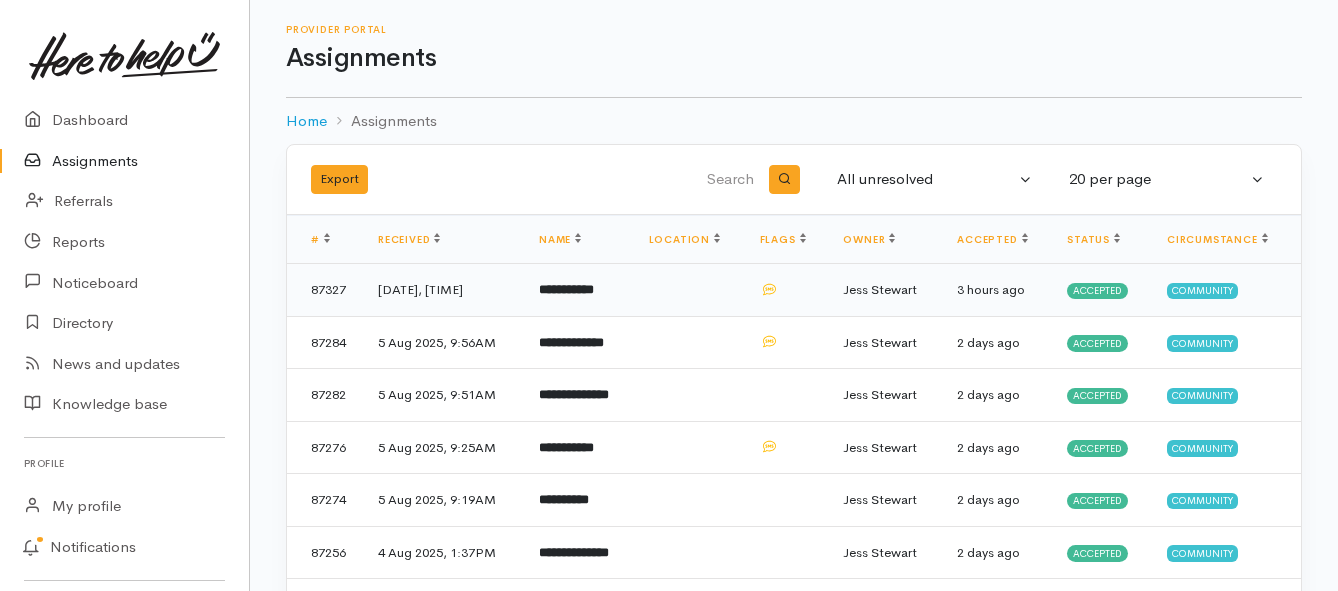 click on "**********" at bounding box center [566, 289] 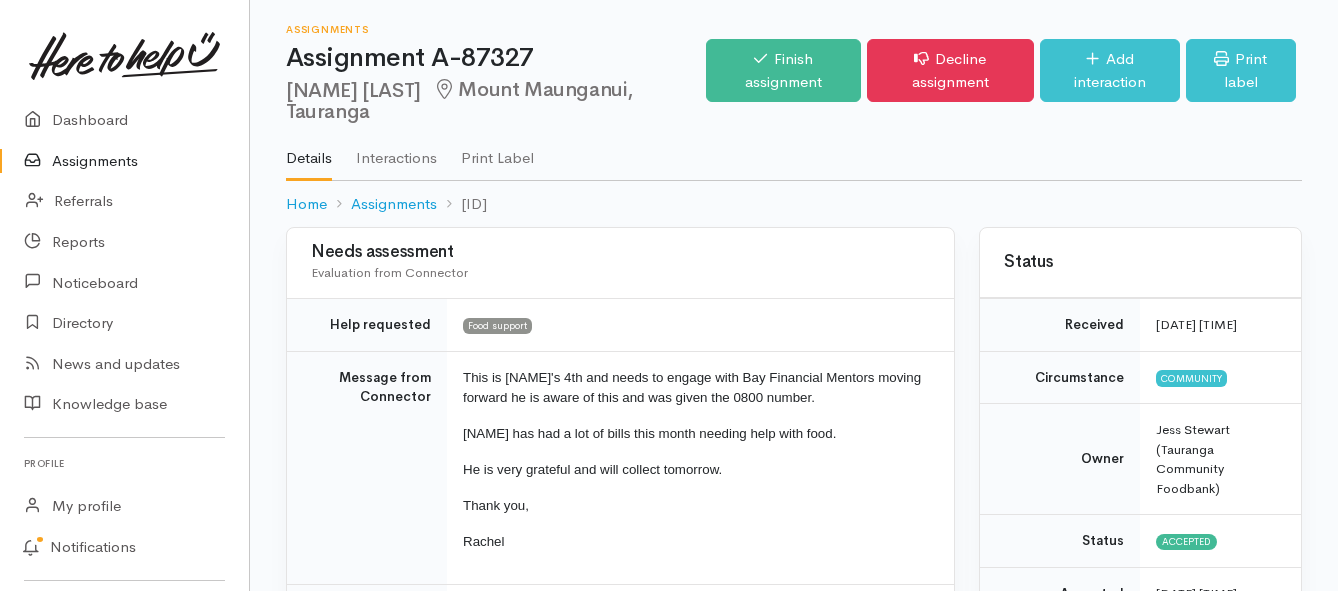 scroll, scrollTop: 0, scrollLeft: 0, axis: both 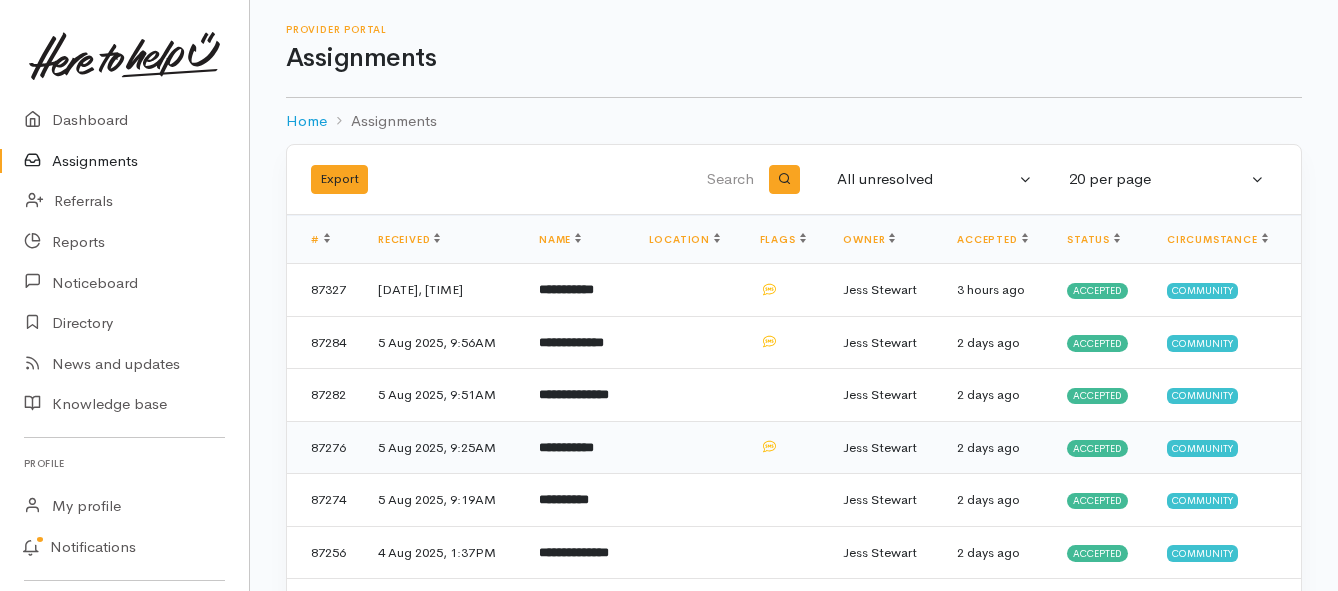 click on "**********" at bounding box center (566, 447) 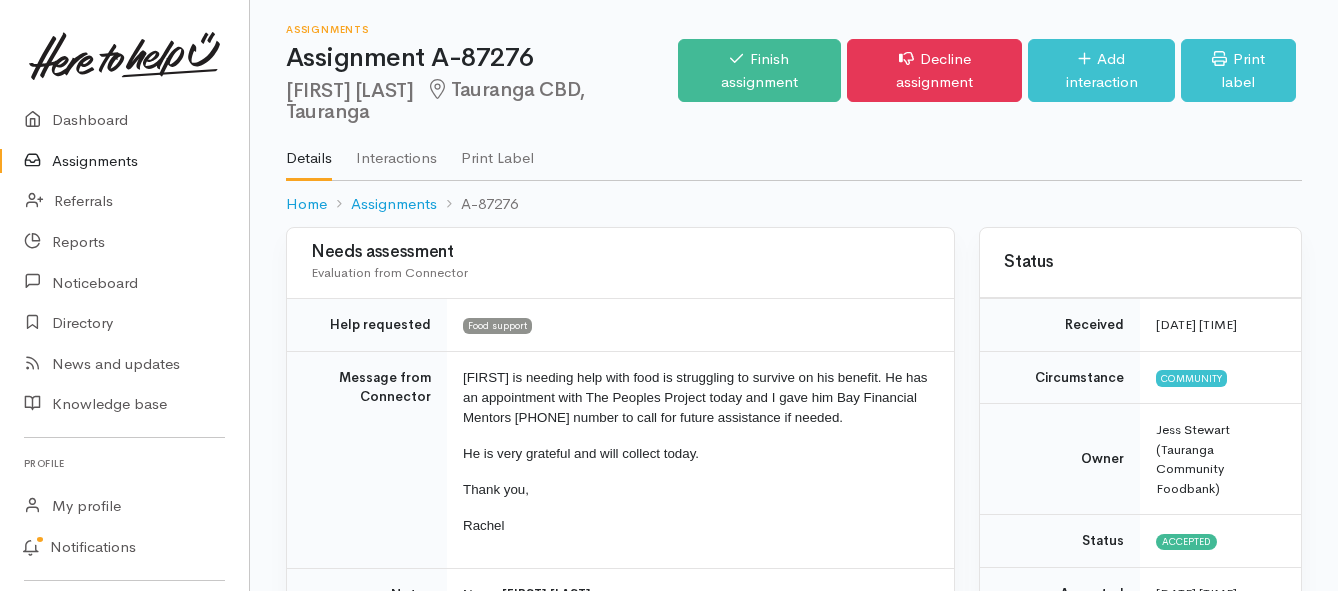 scroll, scrollTop: 0, scrollLeft: 0, axis: both 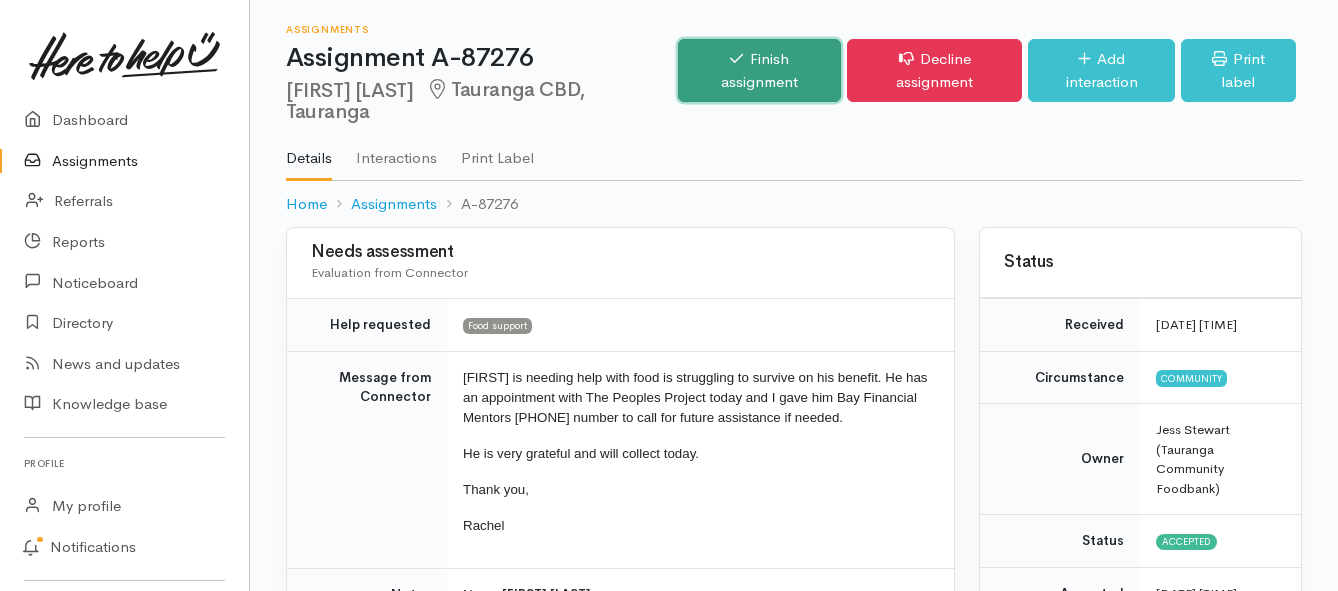 click on "Finish assignment" at bounding box center [759, 70] 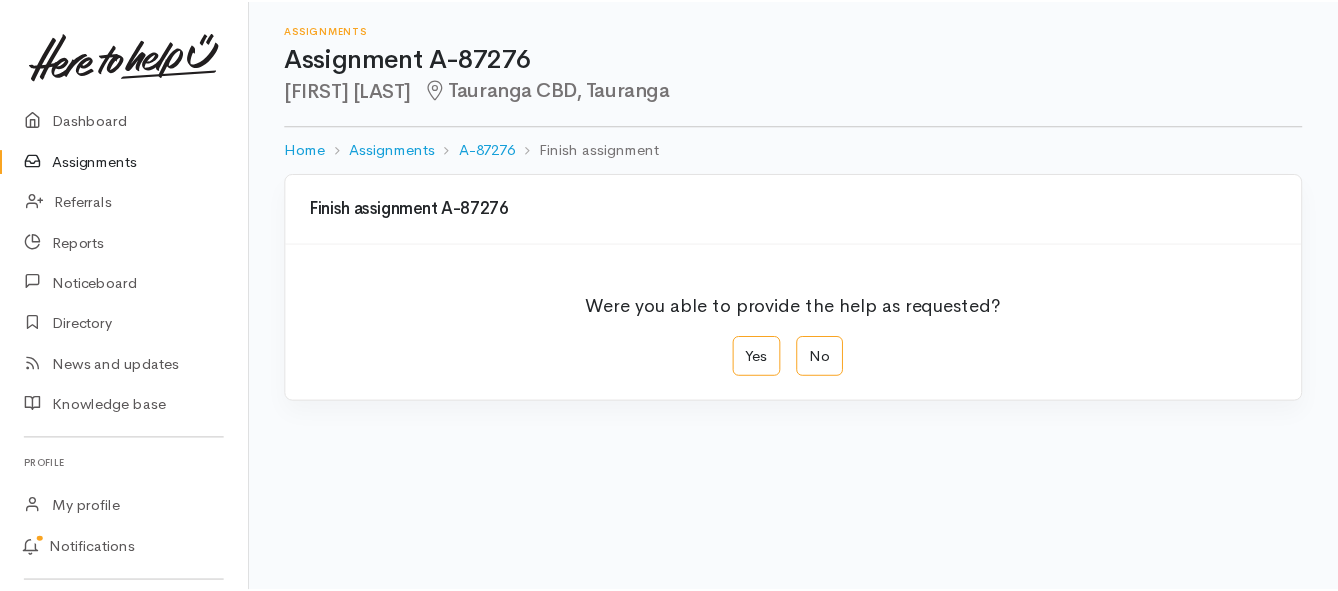 scroll, scrollTop: 0, scrollLeft: 0, axis: both 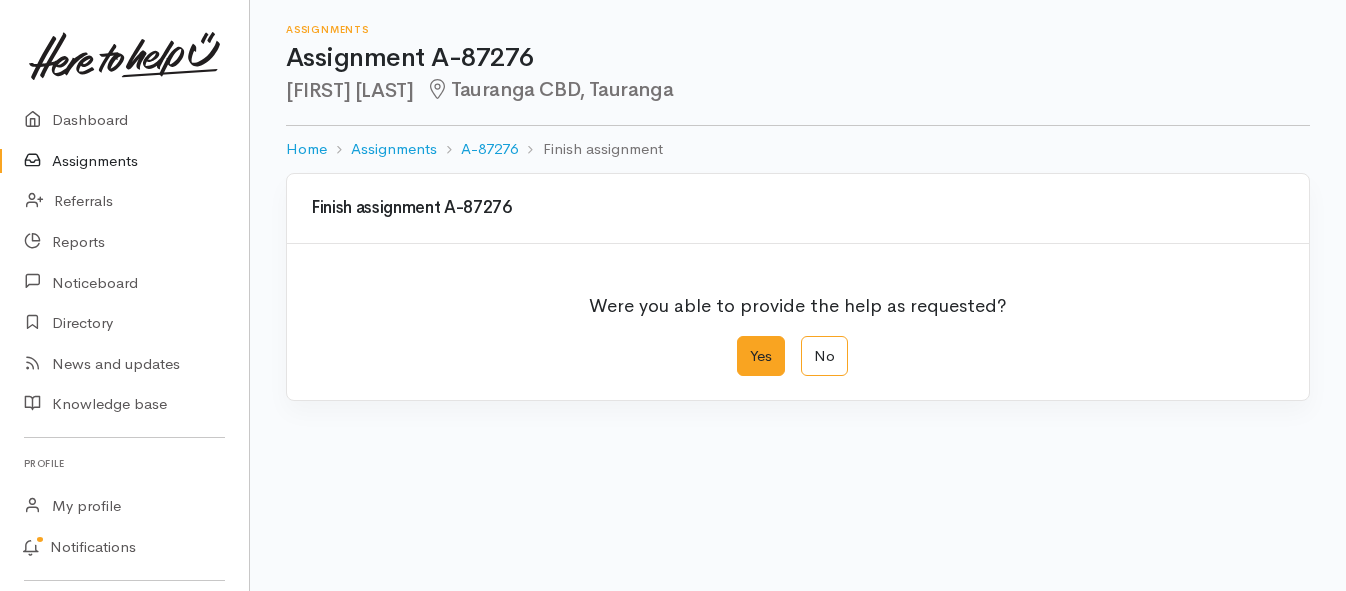 click on "Yes" at bounding box center [761, 356] 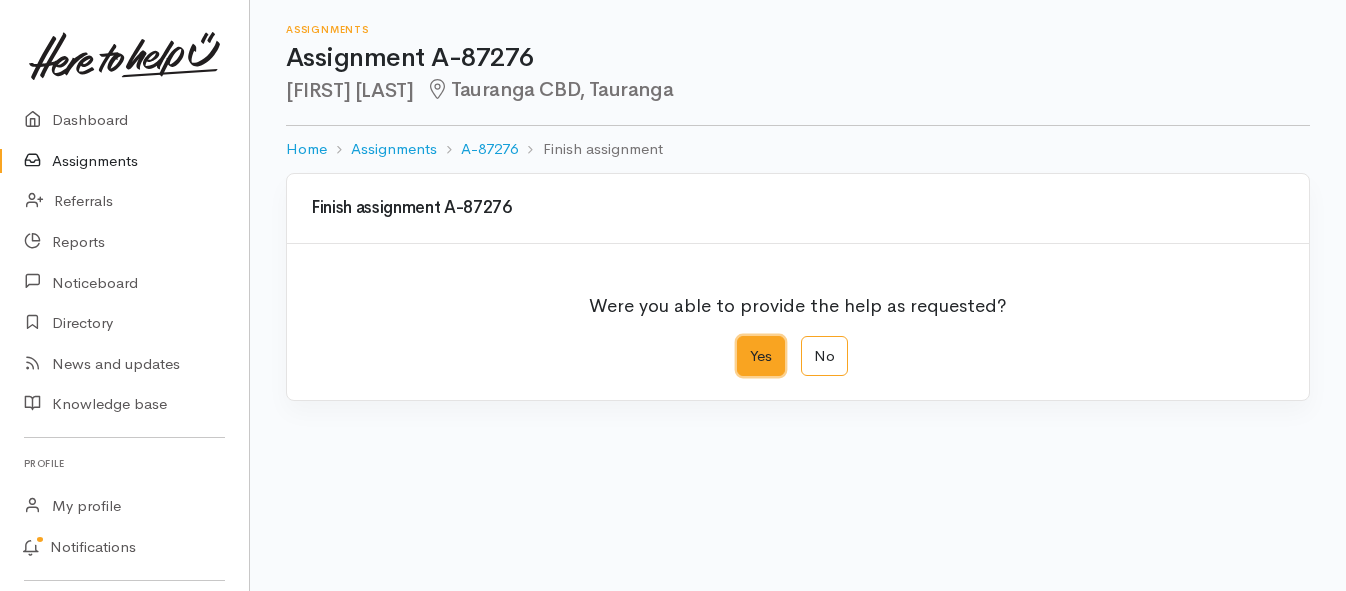 click on "Yes" at bounding box center [743, 342] 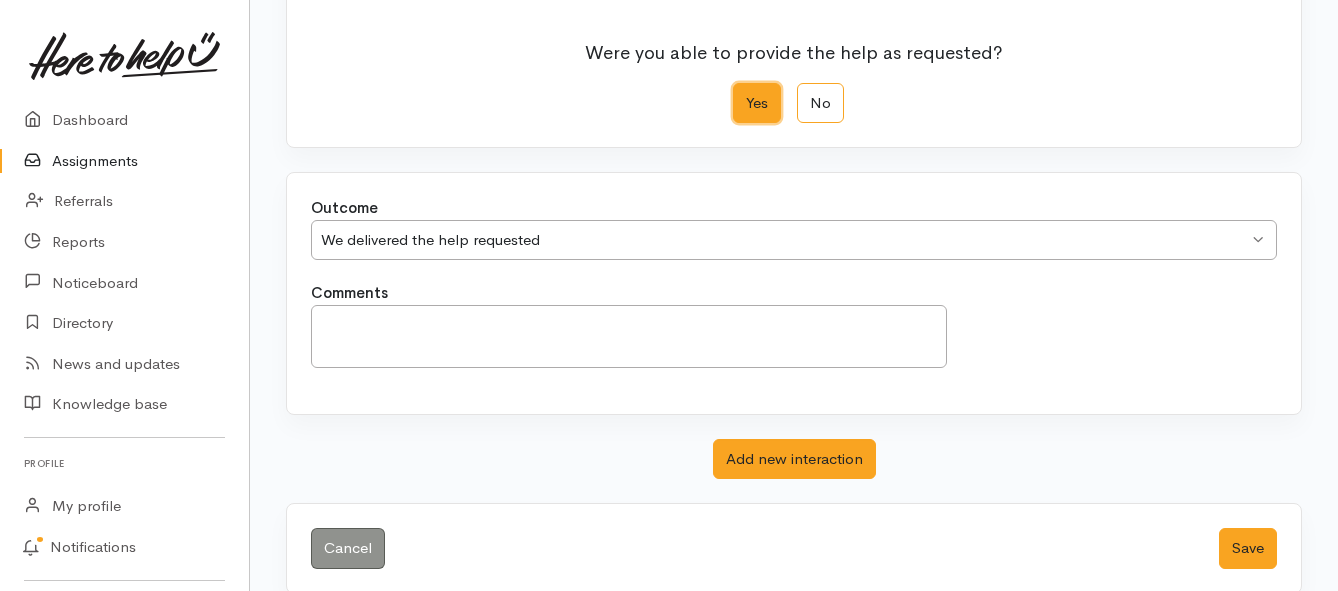 scroll, scrollTop: 280, scrollLeft: 0, axis: vertical 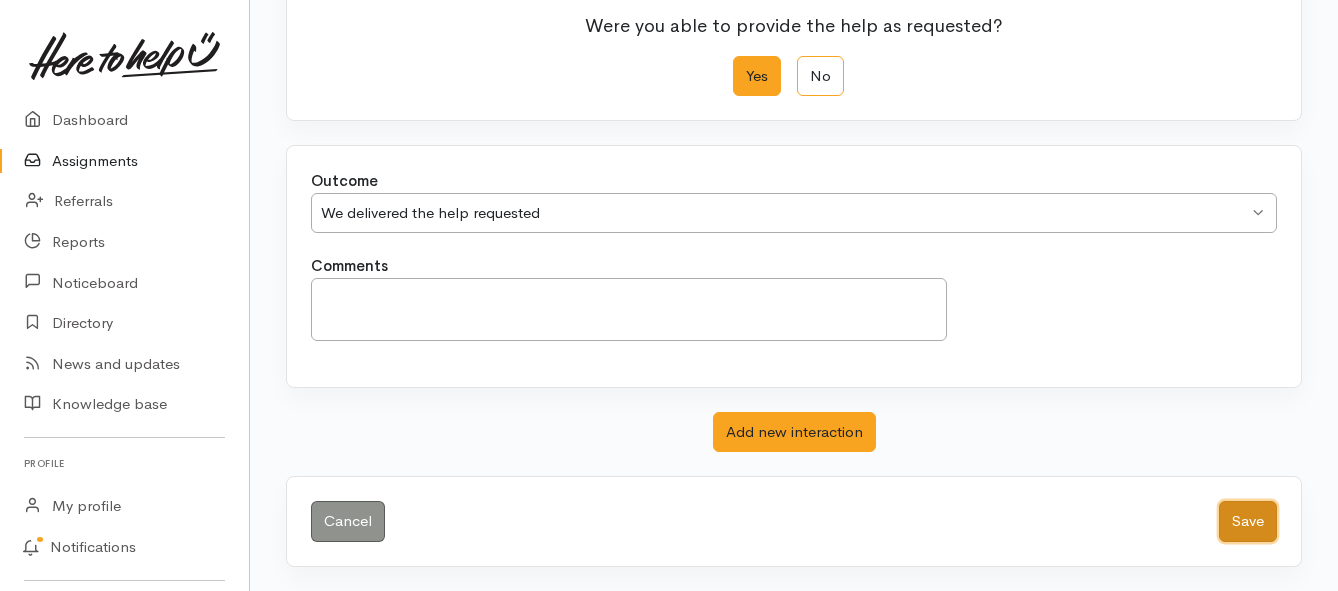 click on "Save" at bounding box center (1248, 521) 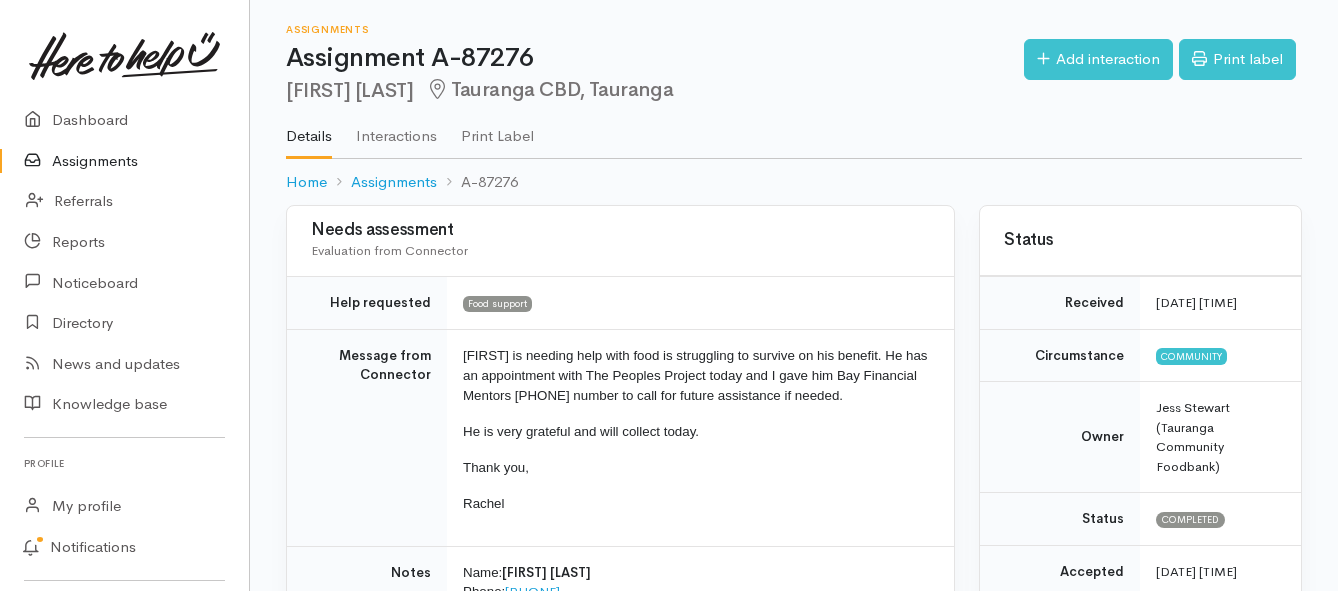 scroll, scrollTop: 0, scrollLeft: 0, axis: both 